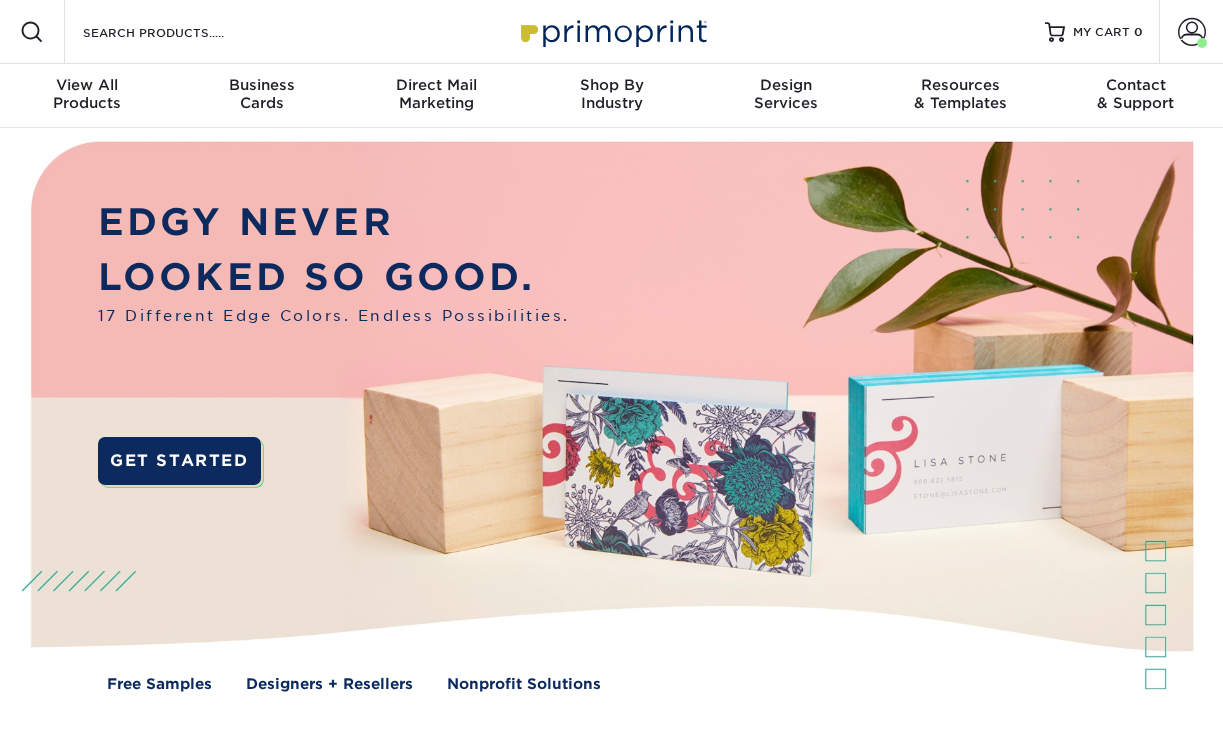scroll, scrollTop: 0, scrollLeft: 0, axis: both 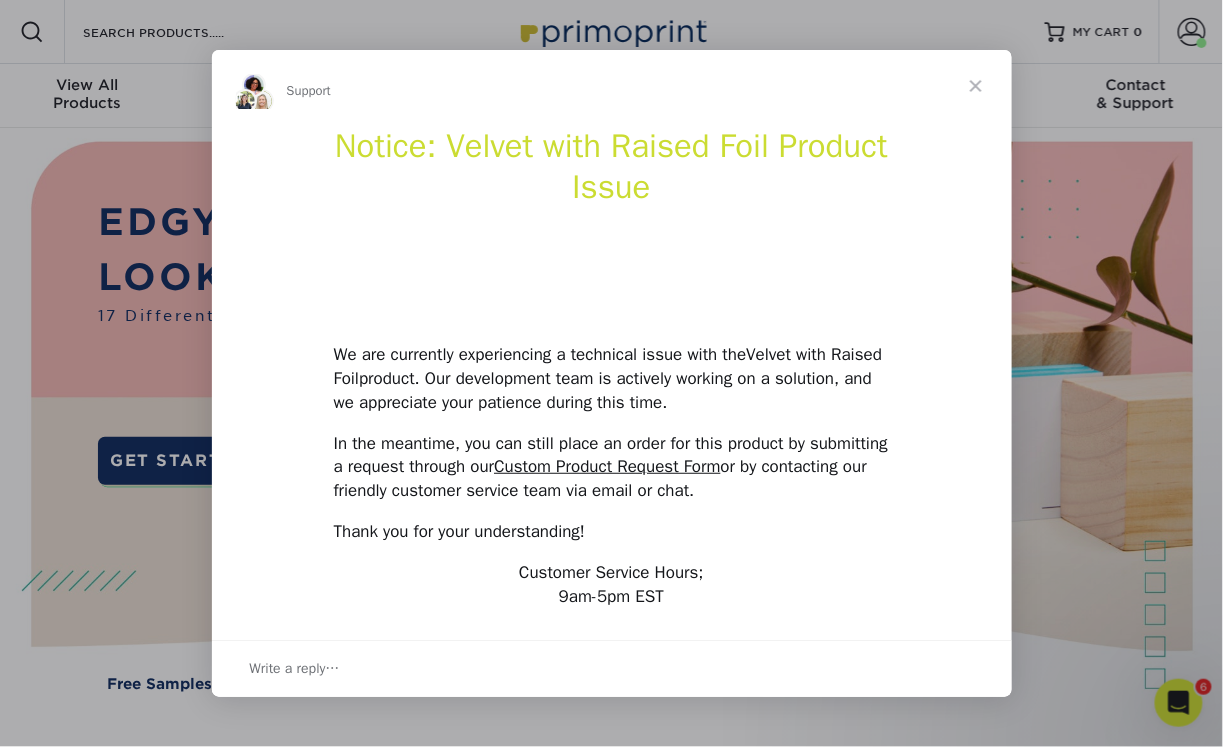click at bounding box center [976, 86] 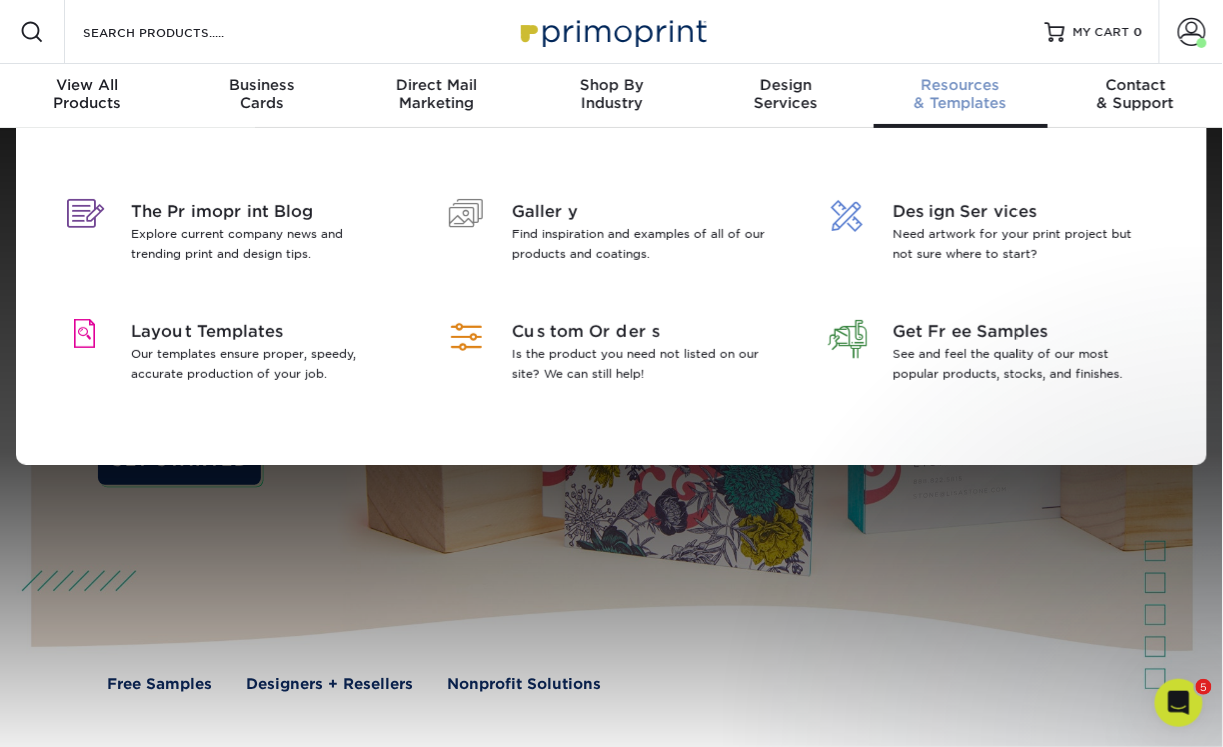 scroll, scrollTop: 0, scrollLeft: 0, axis: both 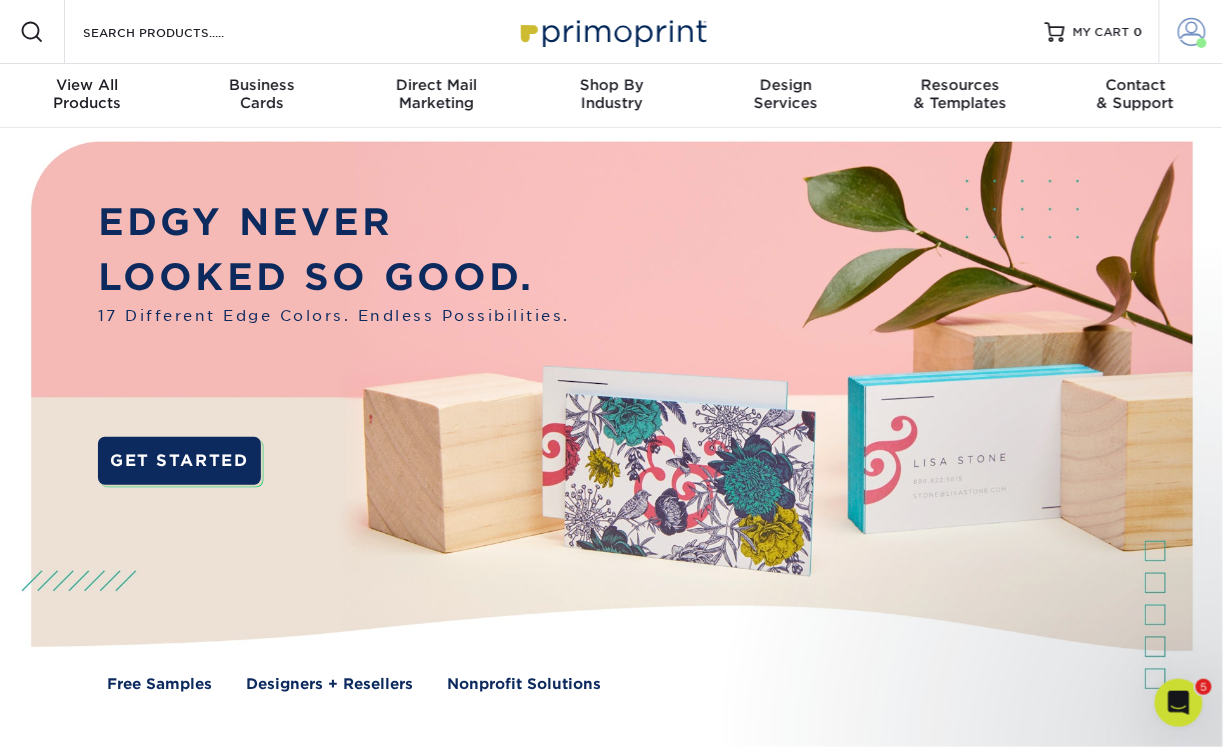 click at bounding box center (1192, 32) 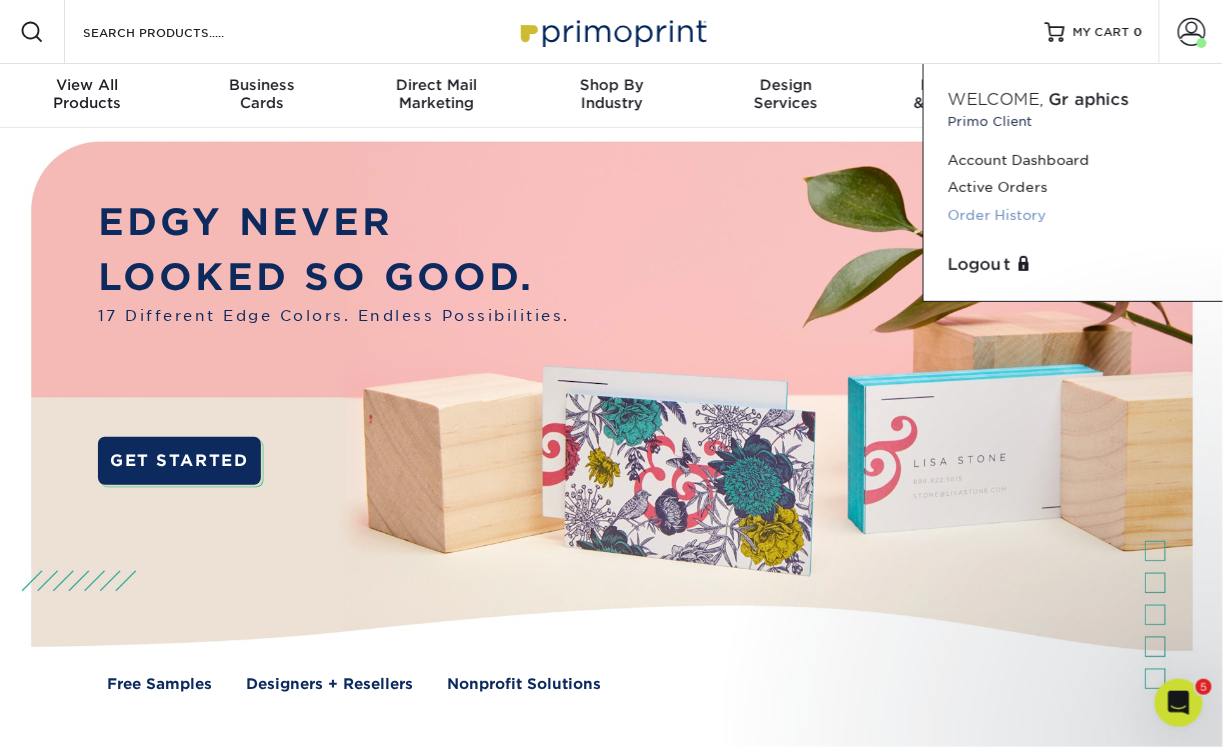 click on "Order History" at bounding box center [1073, 215] 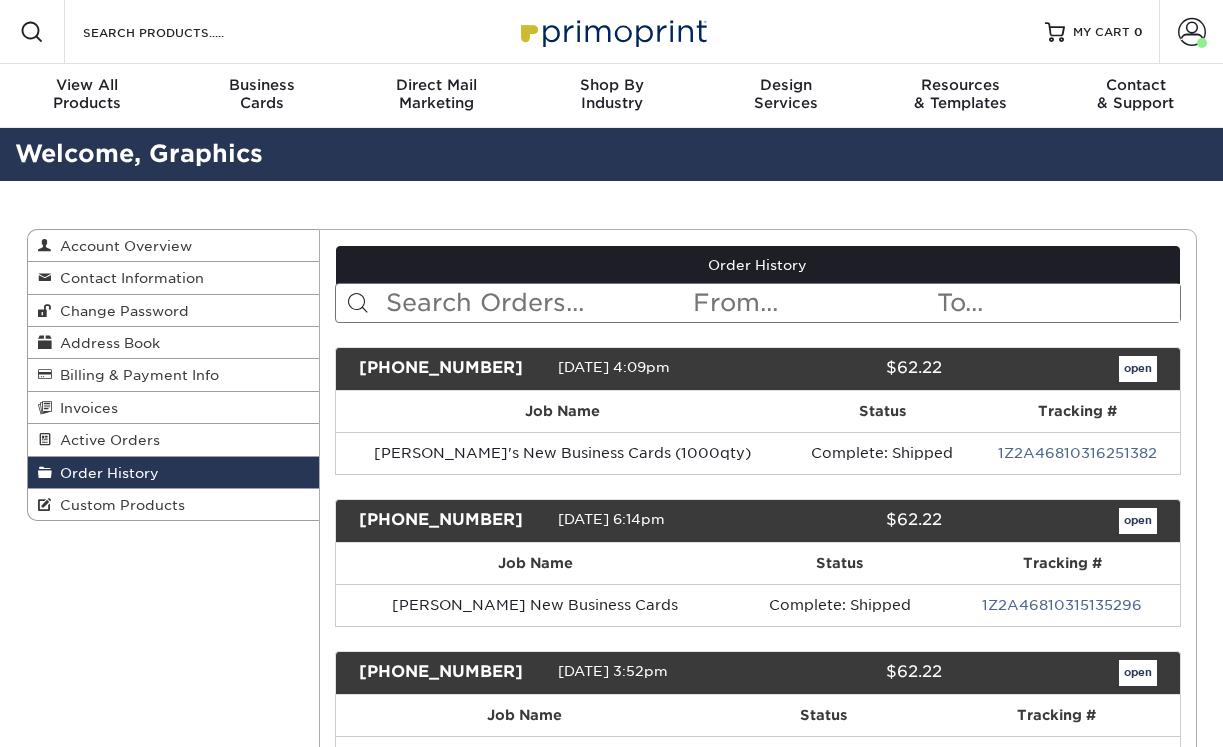 scroll, scrollTop: 0, scrollLeft: 0, axis: both 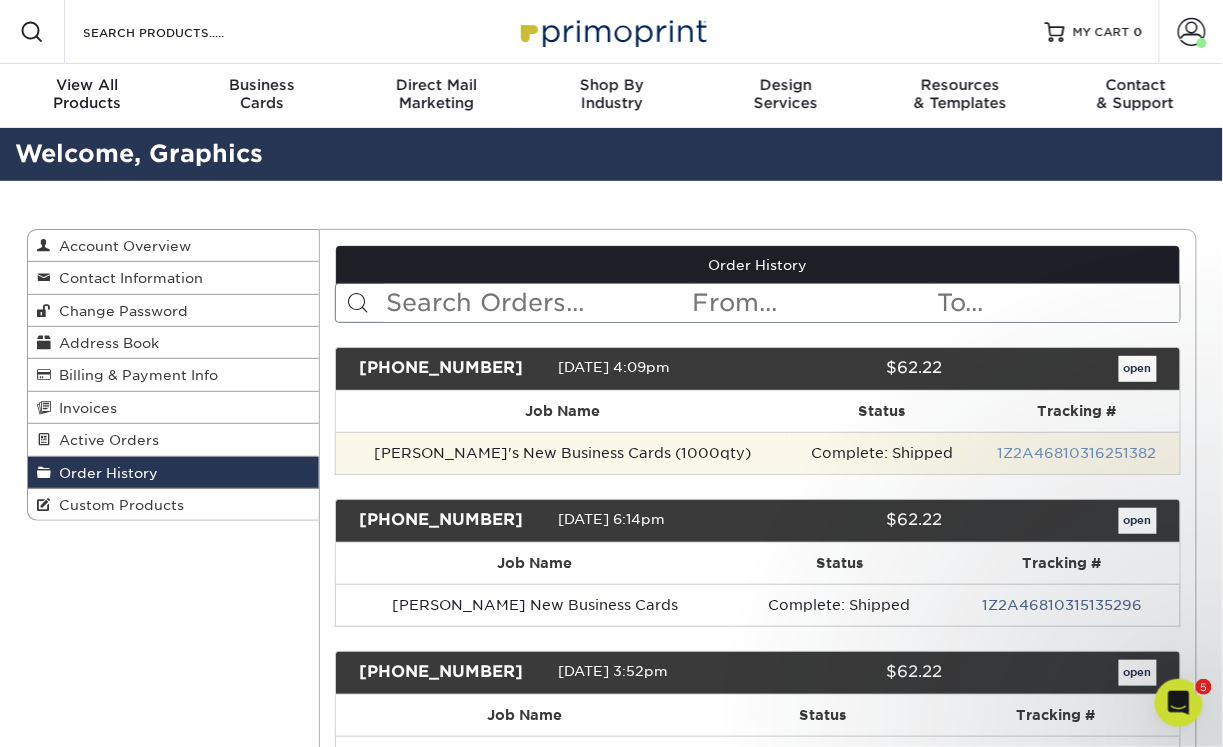 click on "1Z2A46810316251382" at bounding box center [1077, 453] 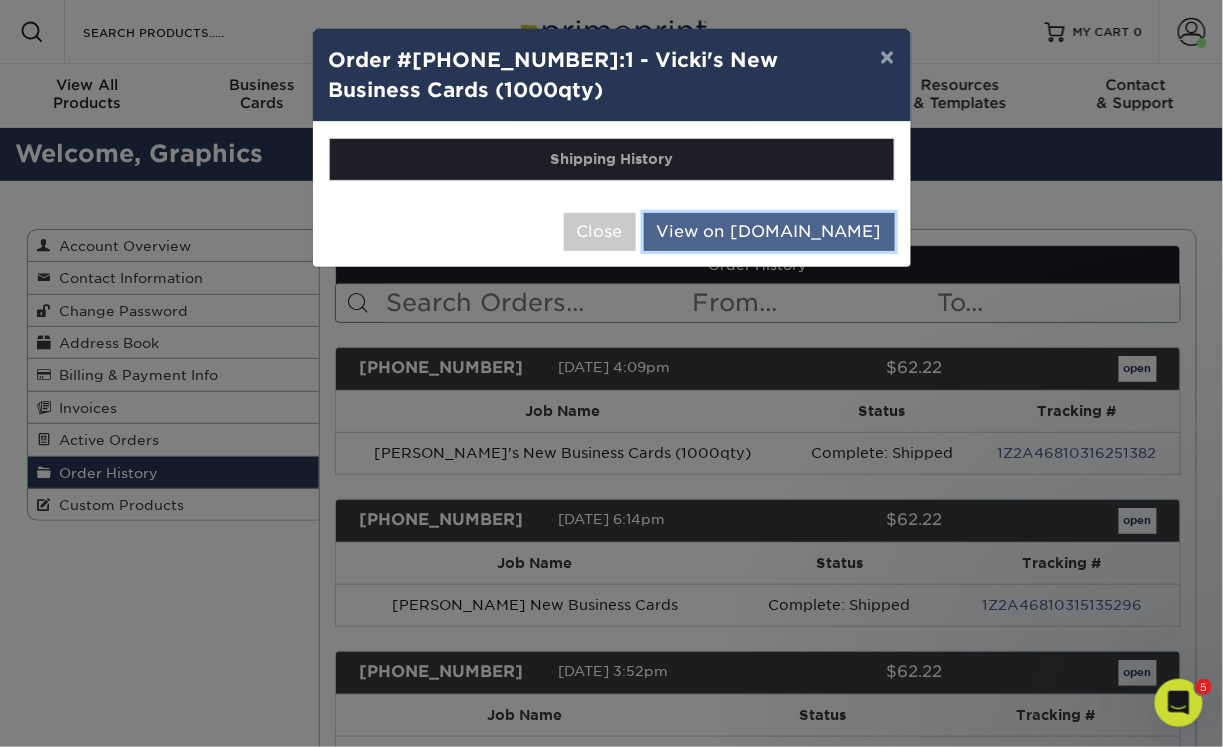 click on "View on UPS.com" at bounding box center [769, 232] 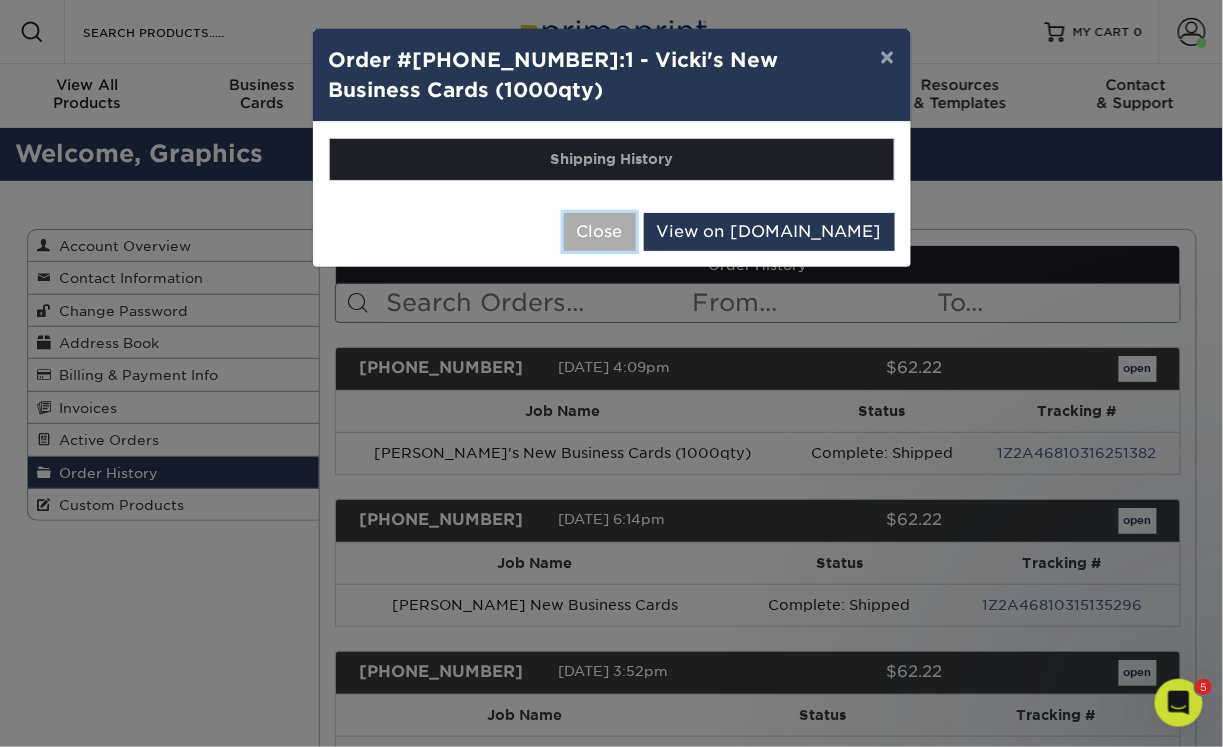 click on "Close" at bounding box center (600, 232) 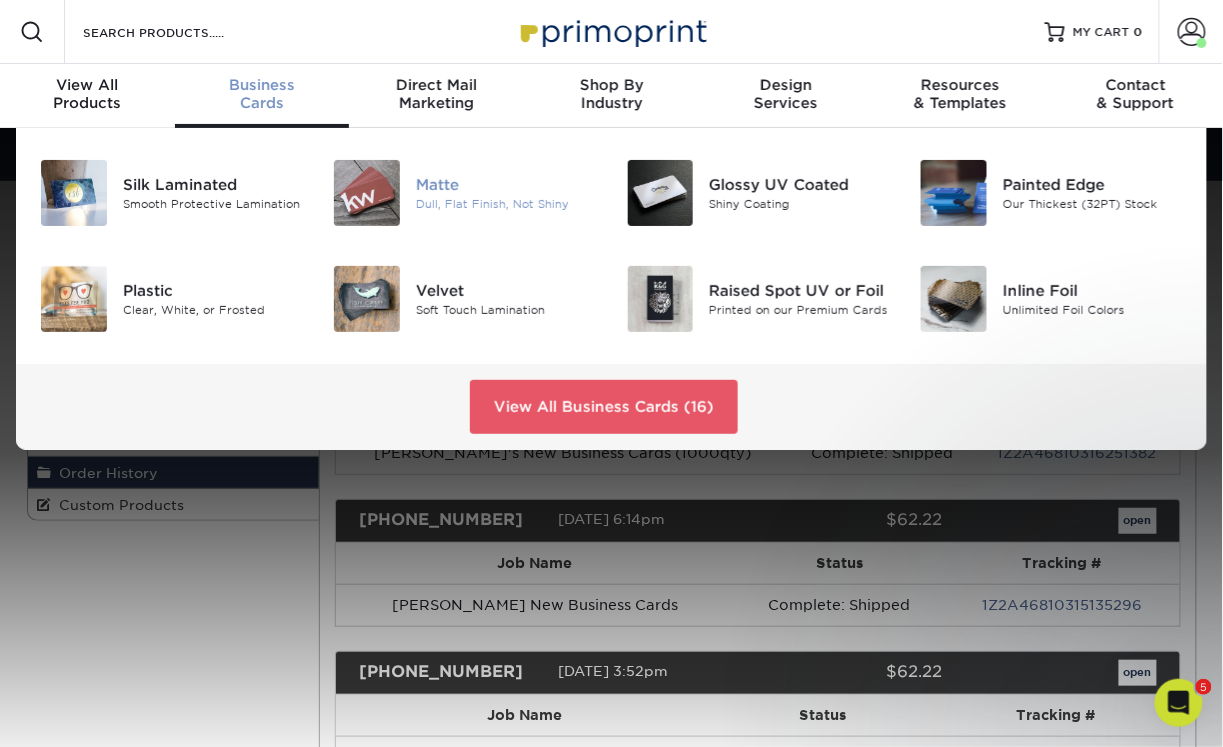 click at bounding box center (367, 193) 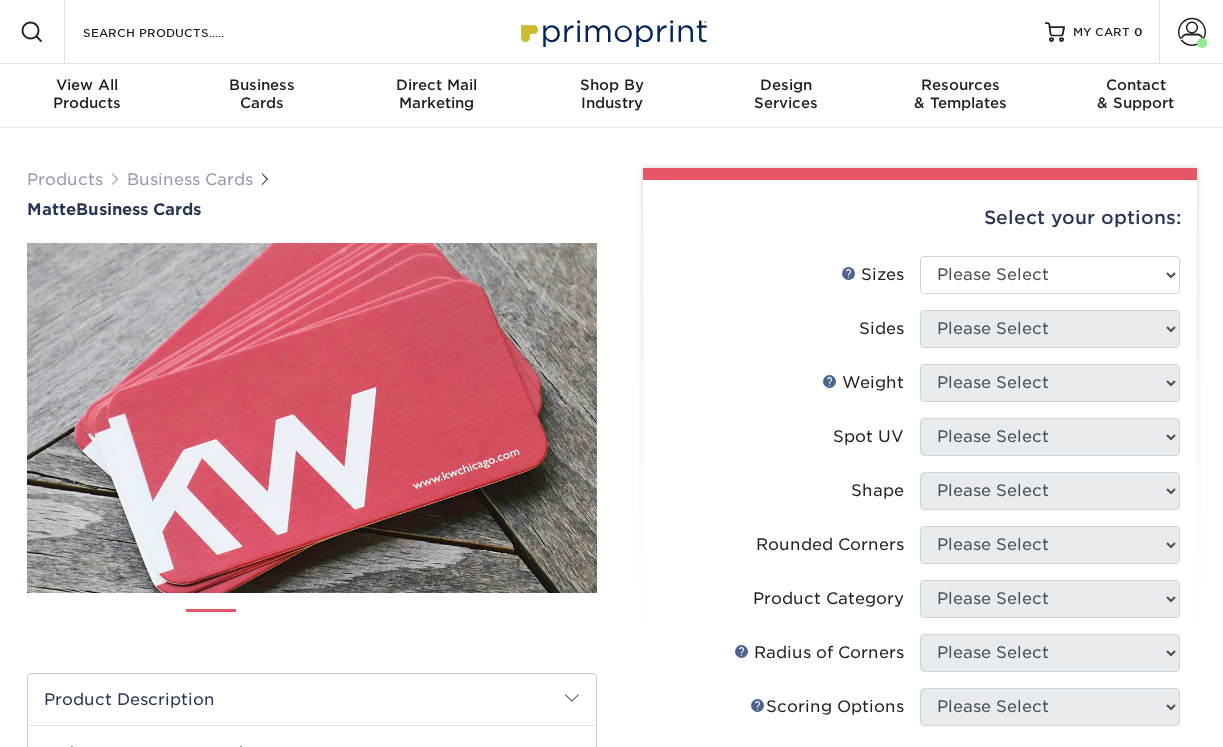 scroll, scrollTop: 0, scrollLeft: 0, axis: both 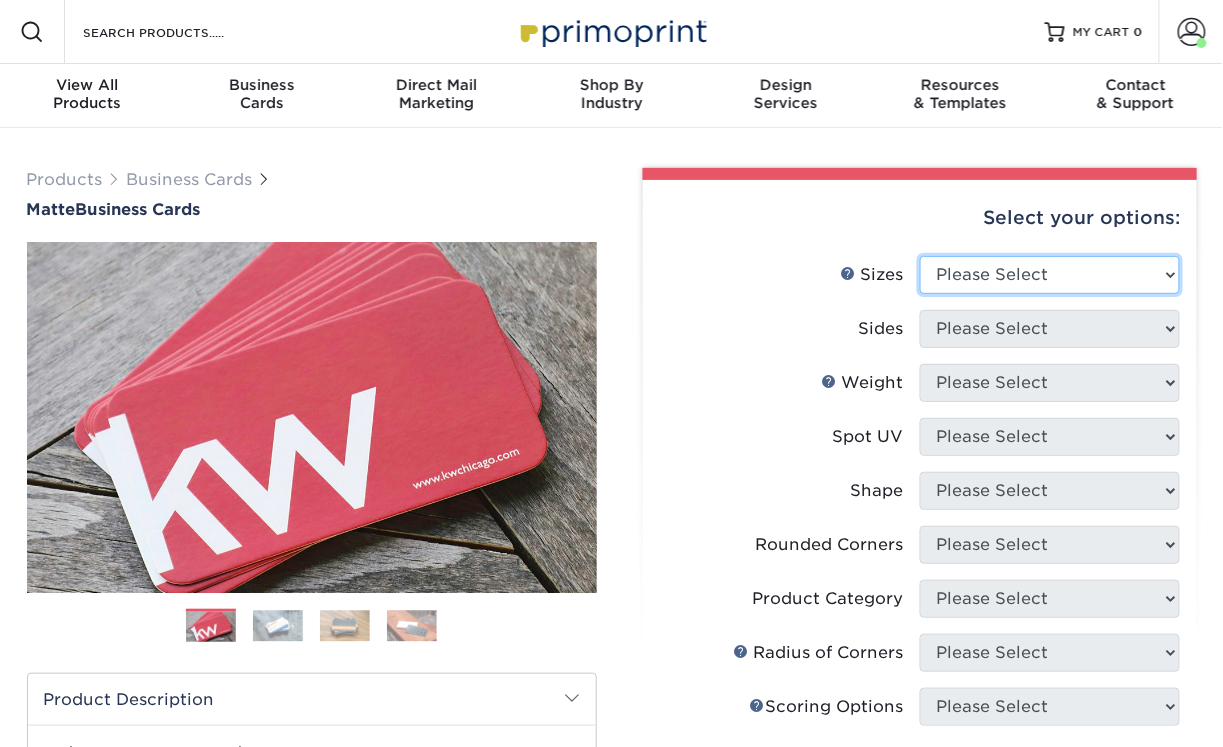 click on "Please Select
1.5" x 3.5"  - Mini
1.75" x 3.5" - Mini
2" x 2" - Square
2" x 3" - Mini
2" x 3.5" - Standard
2" x 7" - Foldover Card
2.125" x 3.375" - European
2.5" x 2.5" - Square 3.5" x 4" - Foldover Card" at bounding box center (1050, 275) 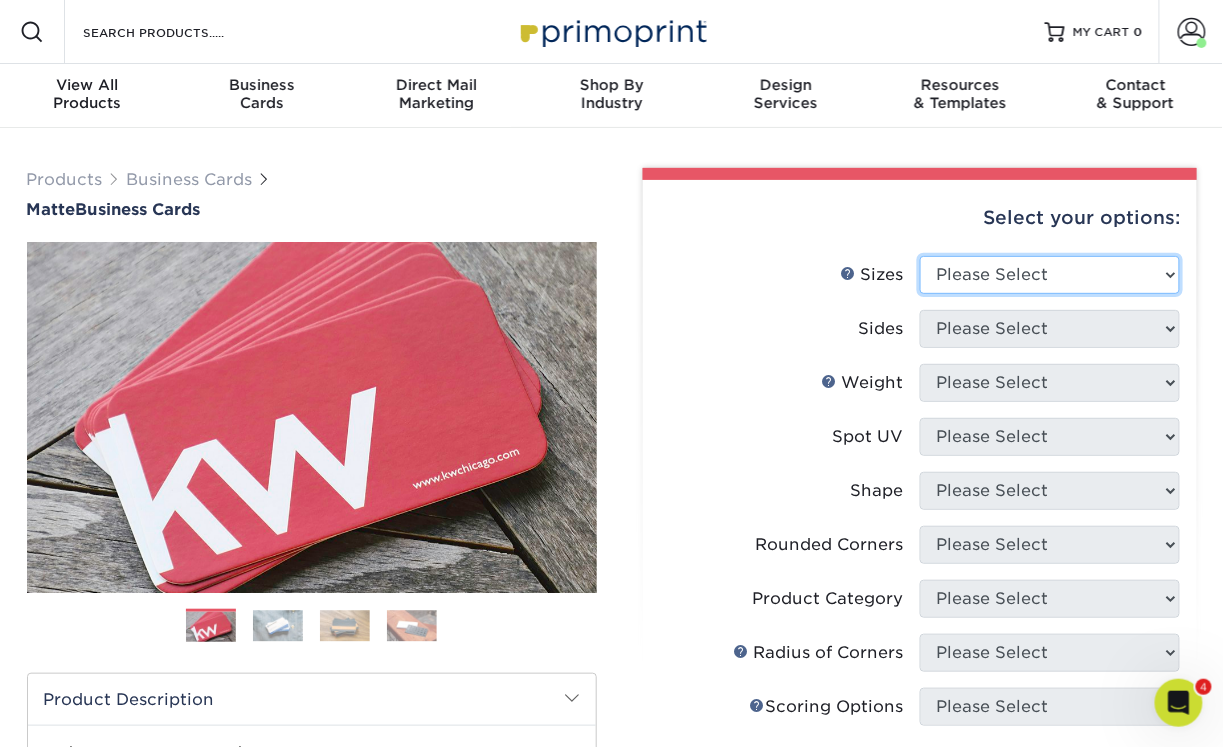 scroll, scrollTop: 0, scrollLeft: 0, axis: both 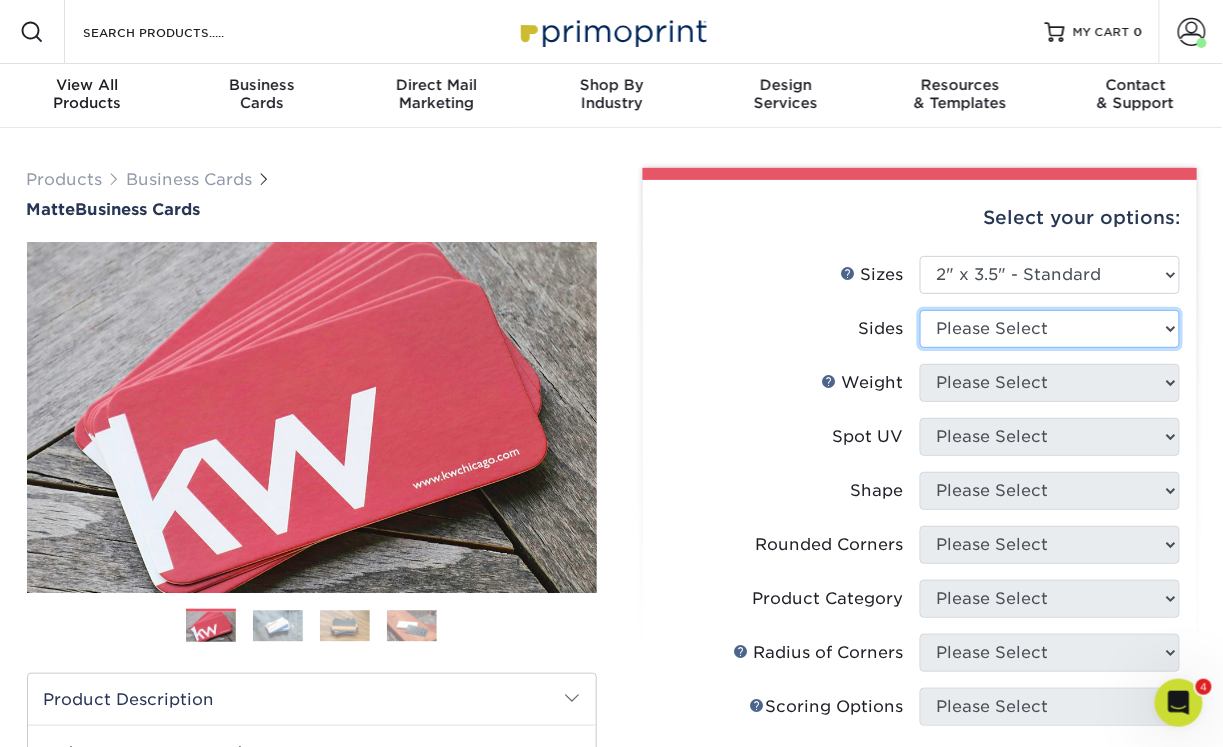 click on "Please Select Print Both Sides Print Front Only" at bounding box center (1050, 329) 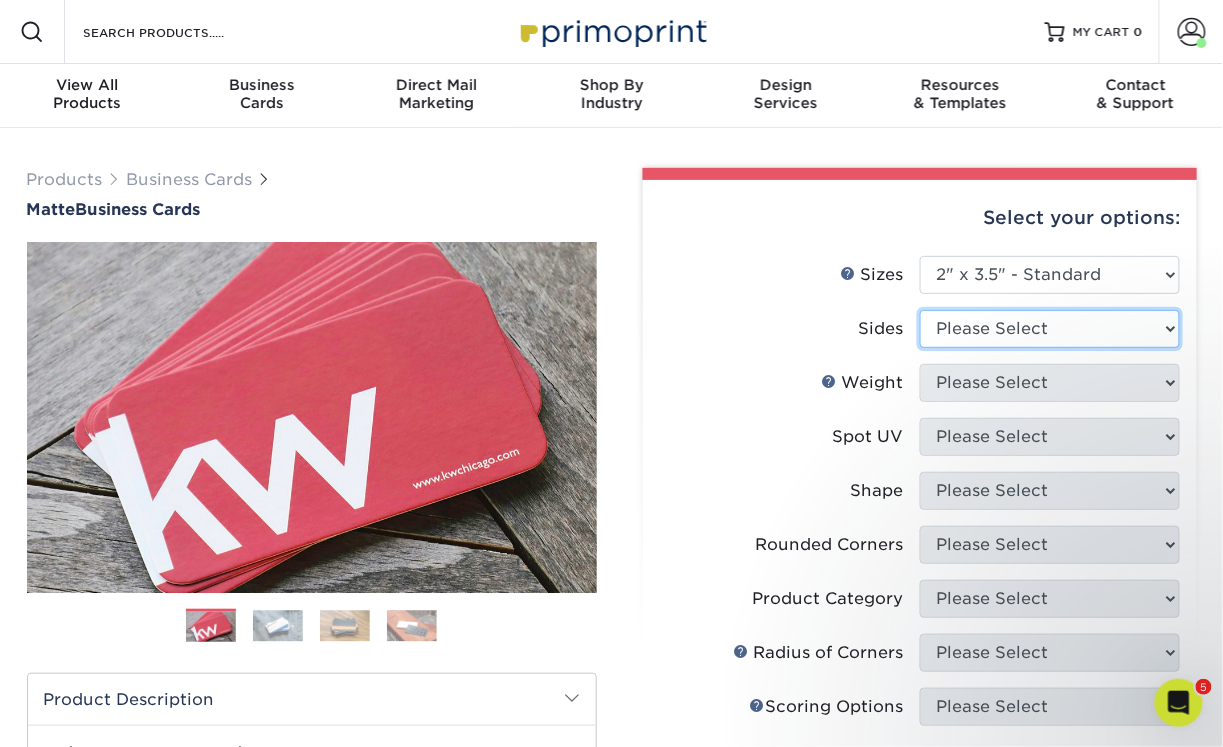 scroll, scrollTop: 0, scrollLeft: 0, axis: both 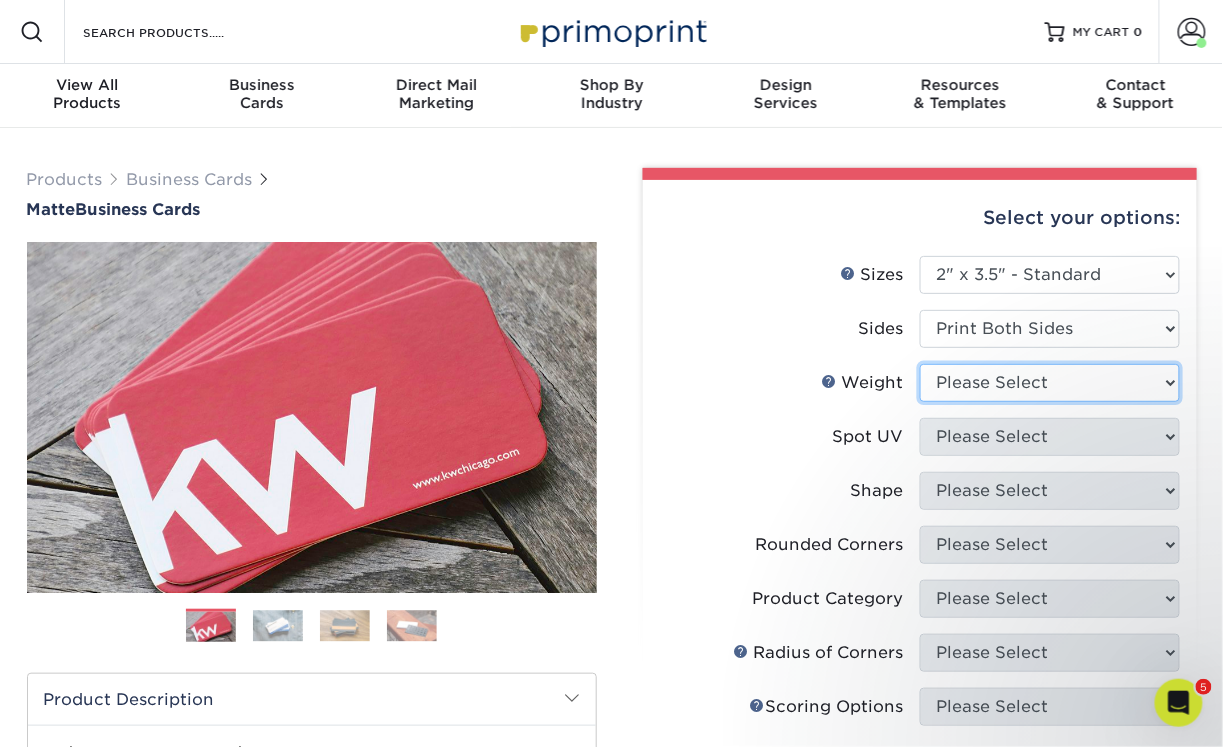 click on "Please Select 16PT 14PT" at bounding box center (1050, 383) 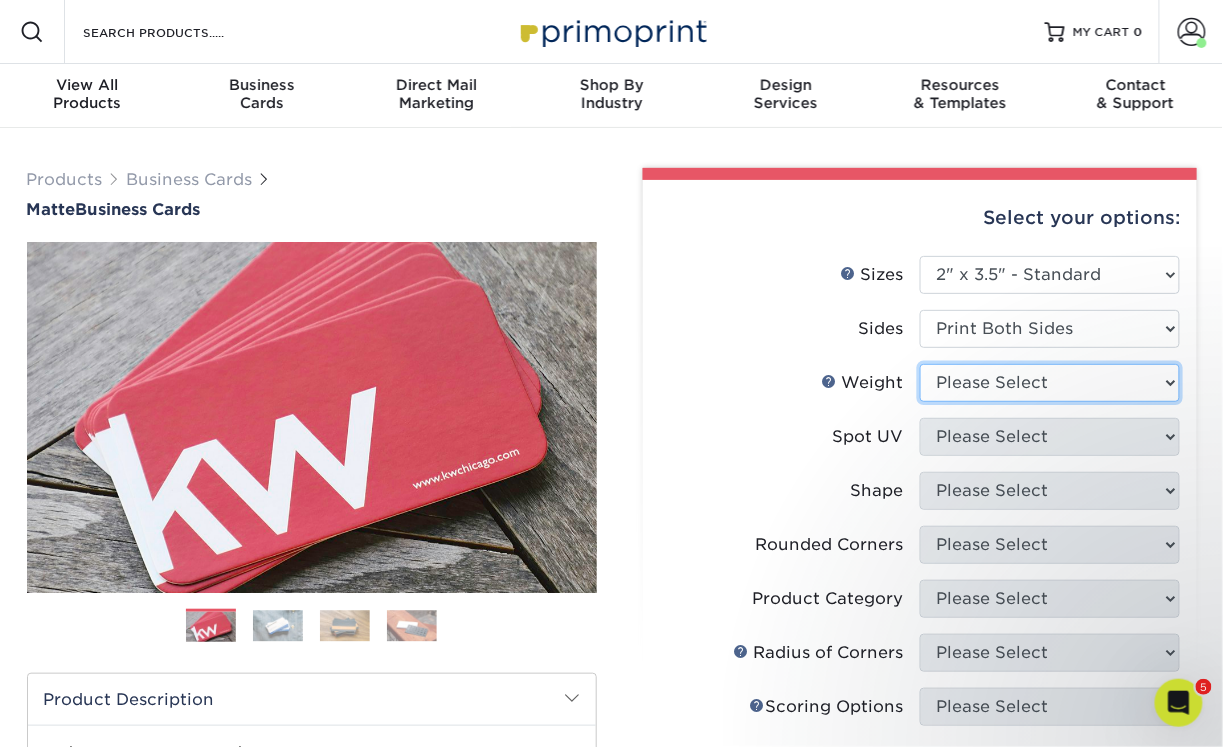 select on "16PT" 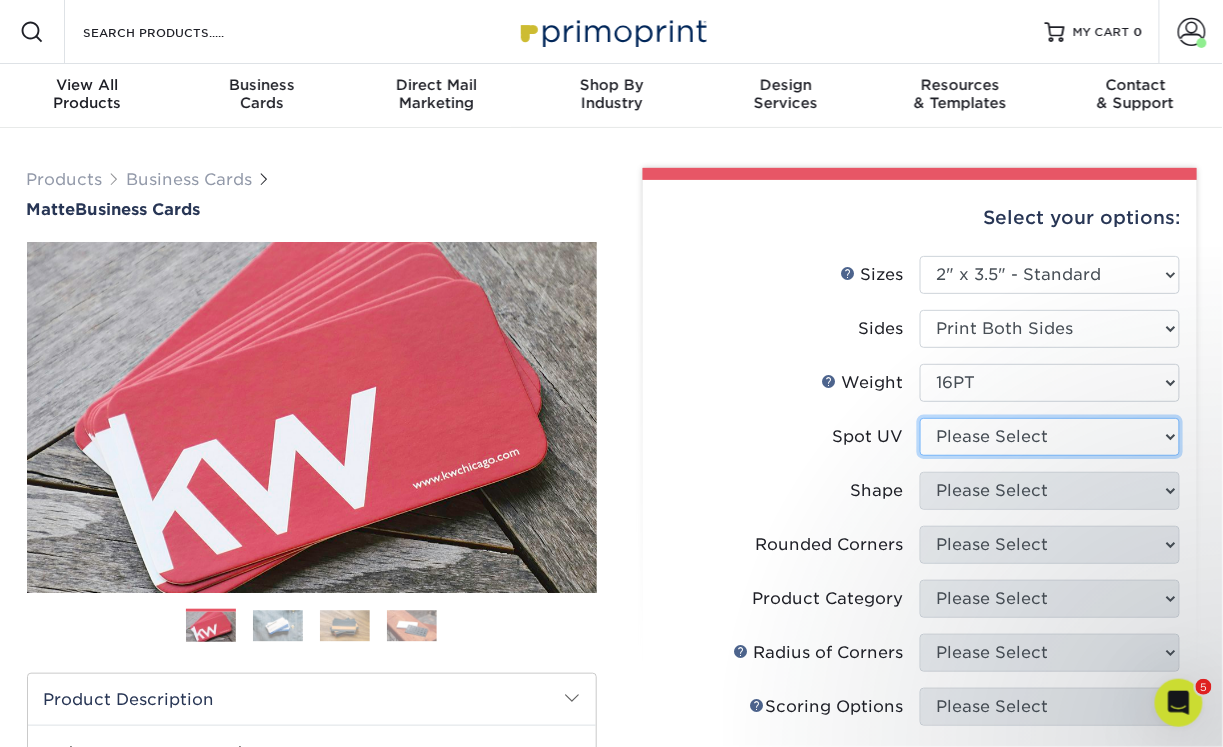 click on "Please Select No Spot UV Front and Back (Both Sides) Front Only Back Only" at bounding box center [1050, 437] 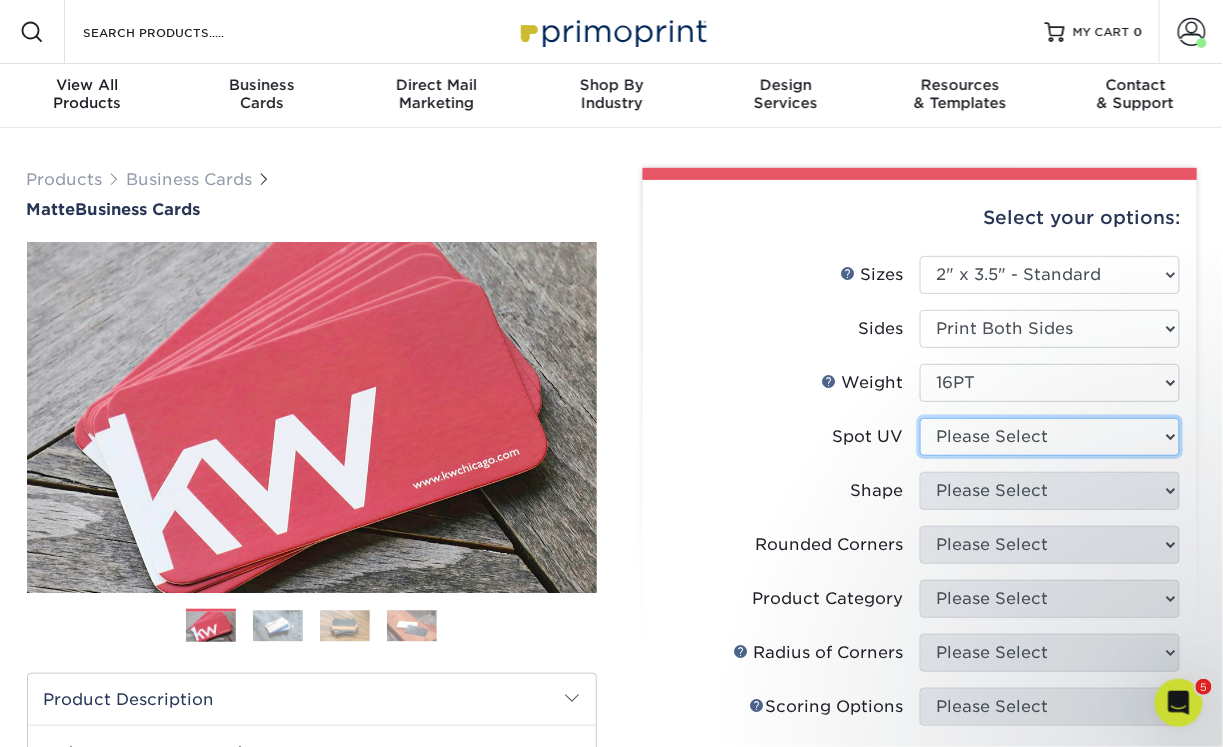 select on "3" 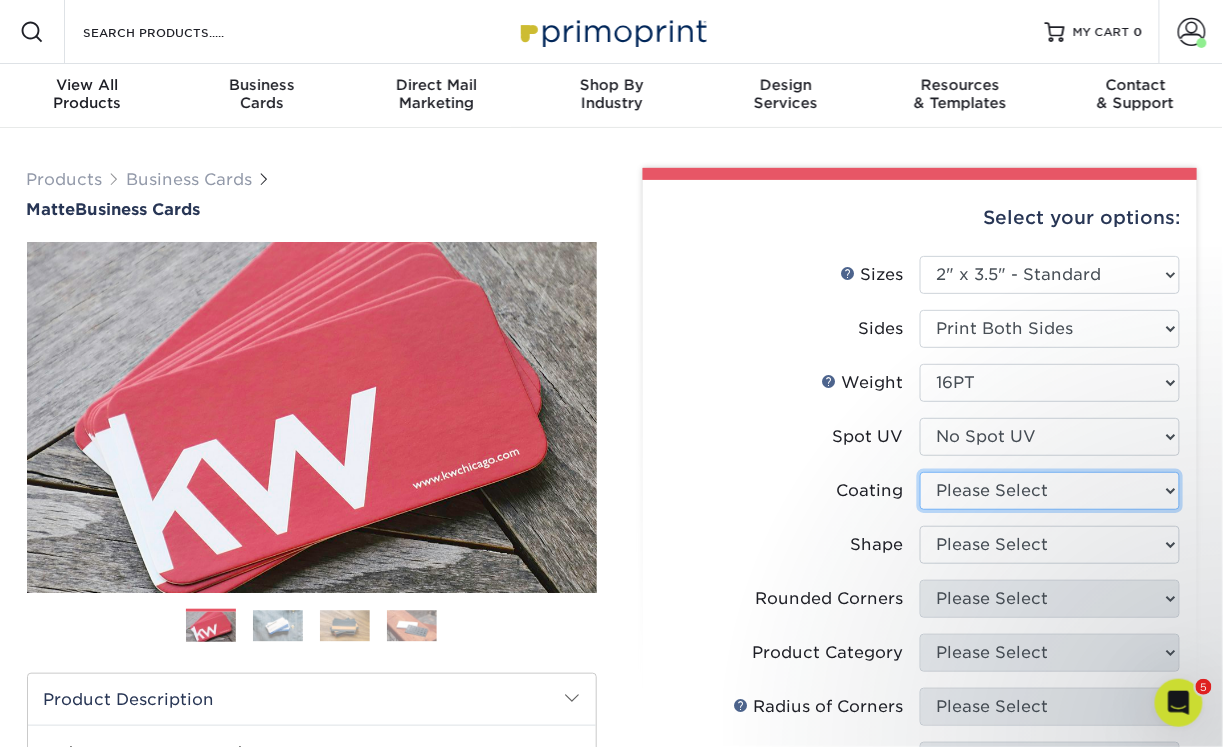 click at bounding box center (1050, 491) 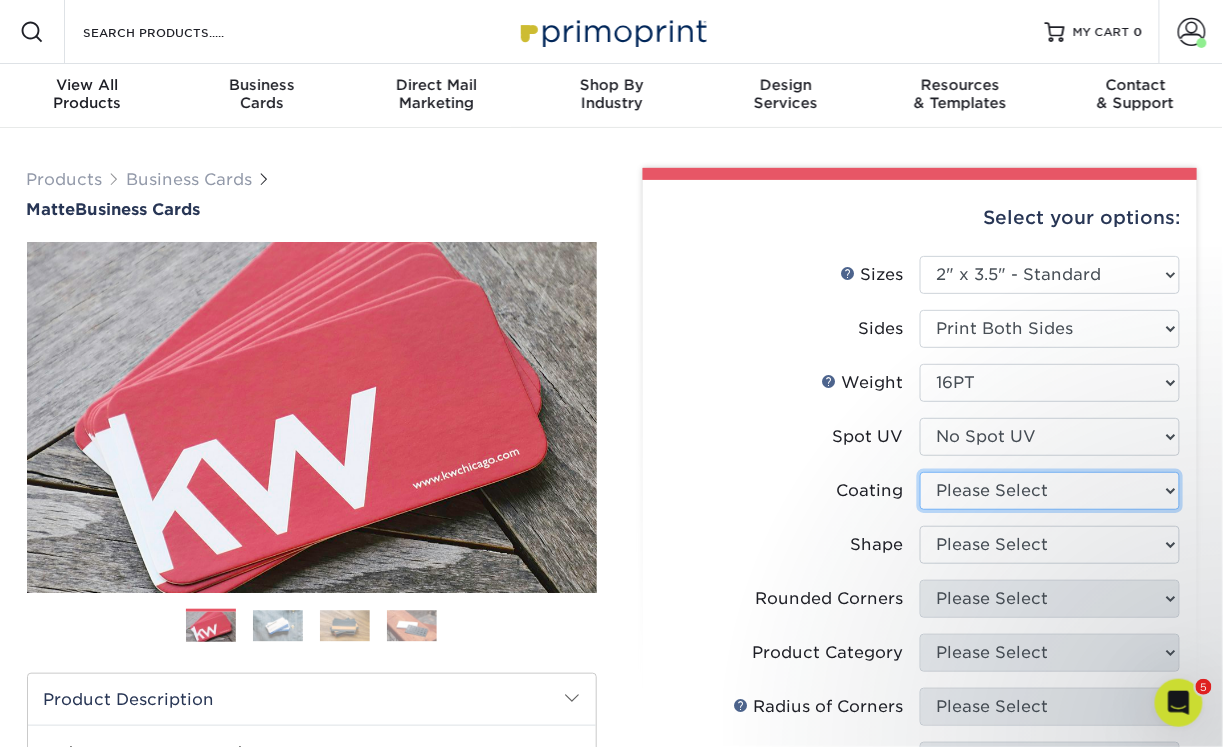 select on "121bb7b5-3b4d-429f-bd8d-bbf80e953313" 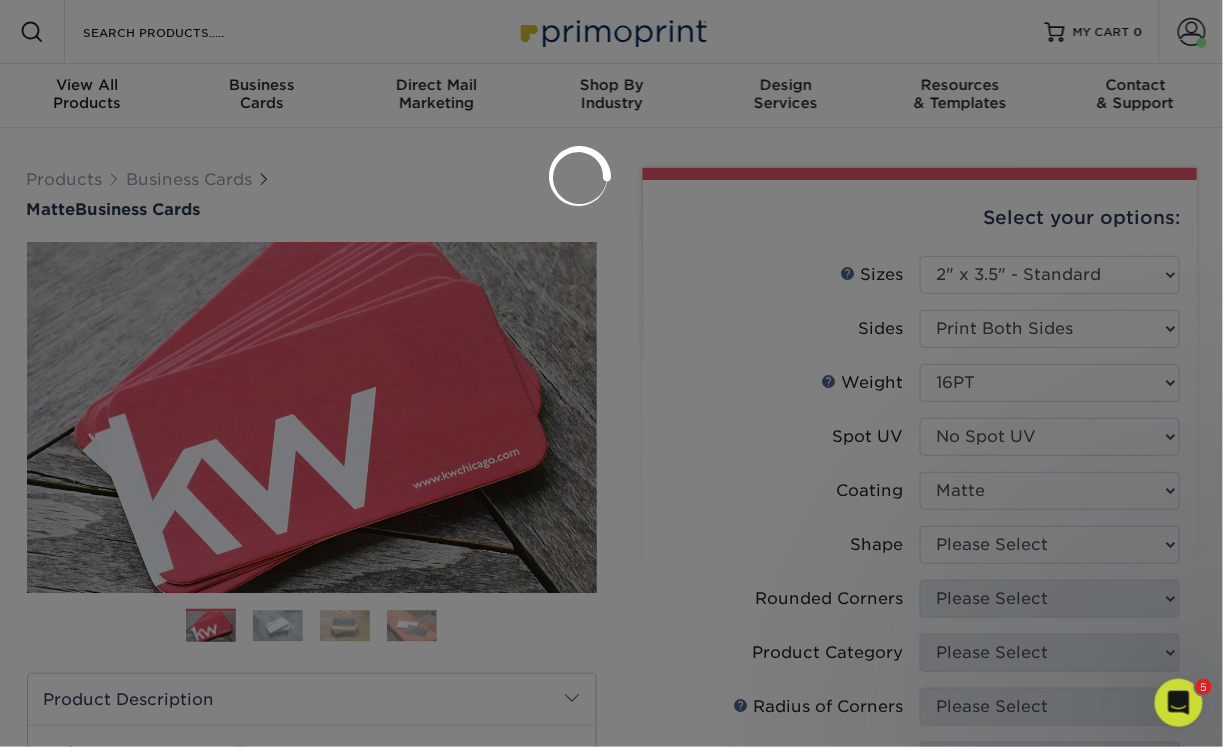 click at bounding box center (611, 373) 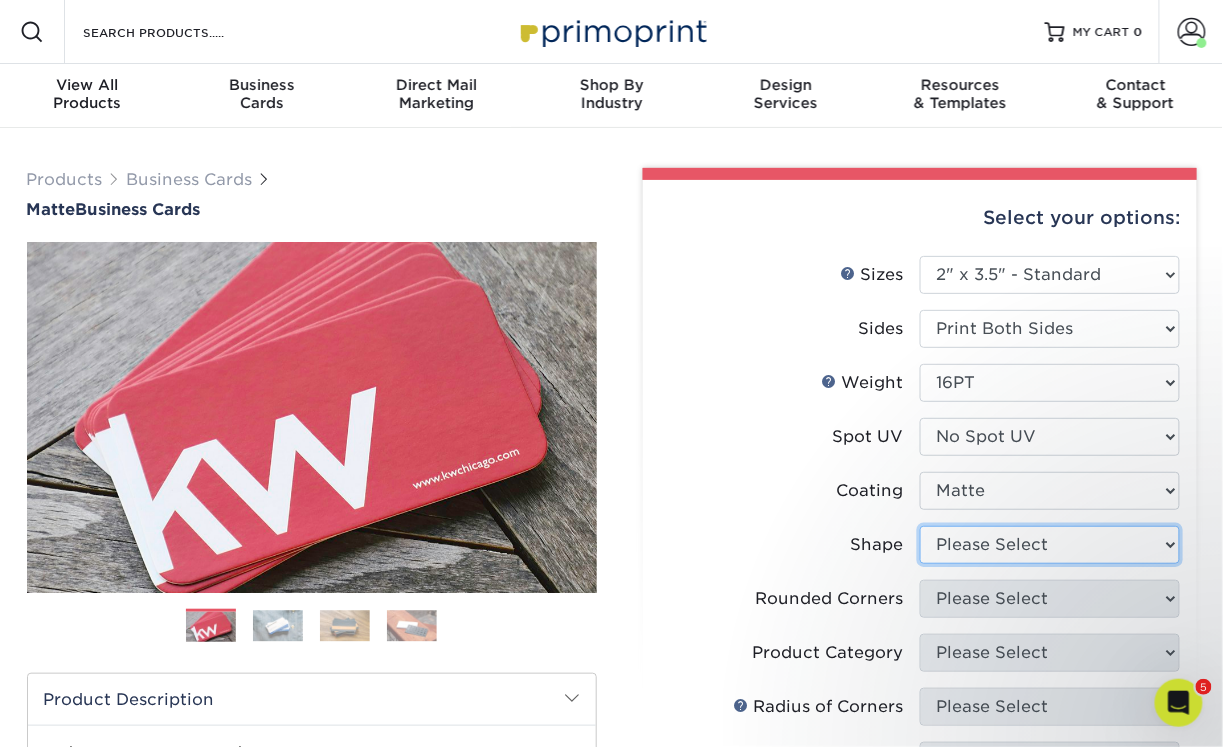 click on "Please Select Standard Oval" at bounding box center (1050, 545) 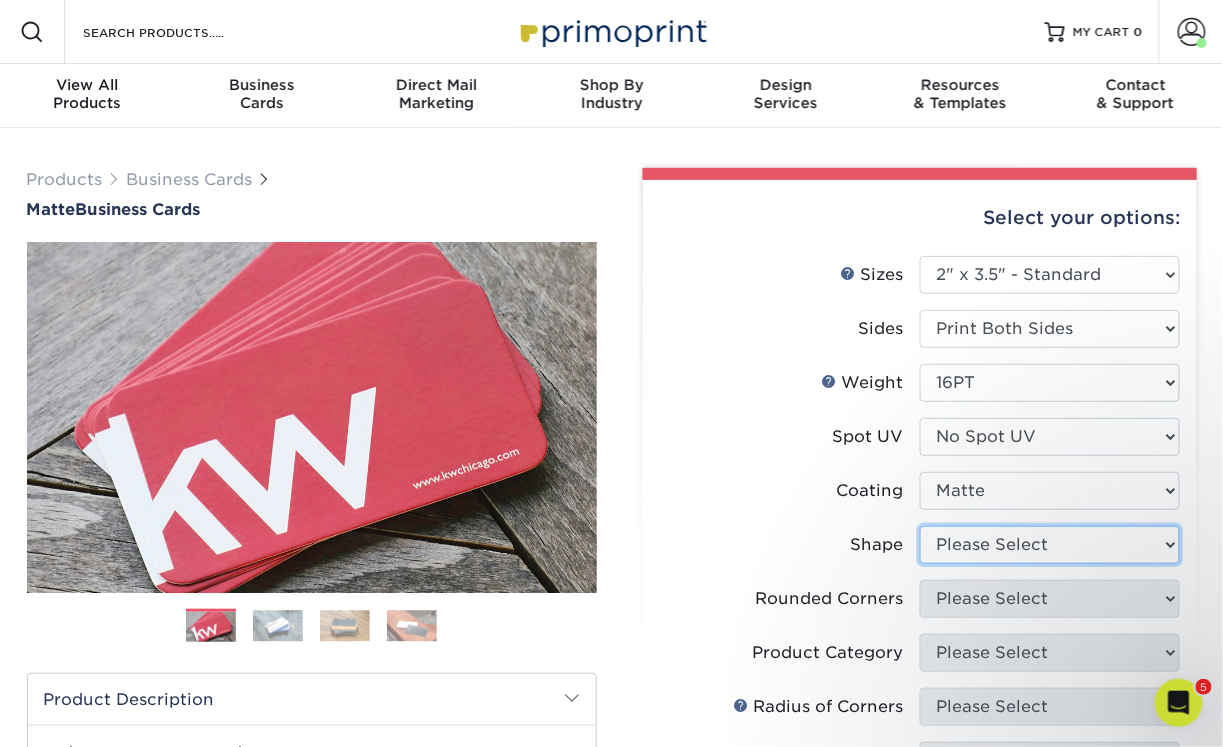 select on "standard" 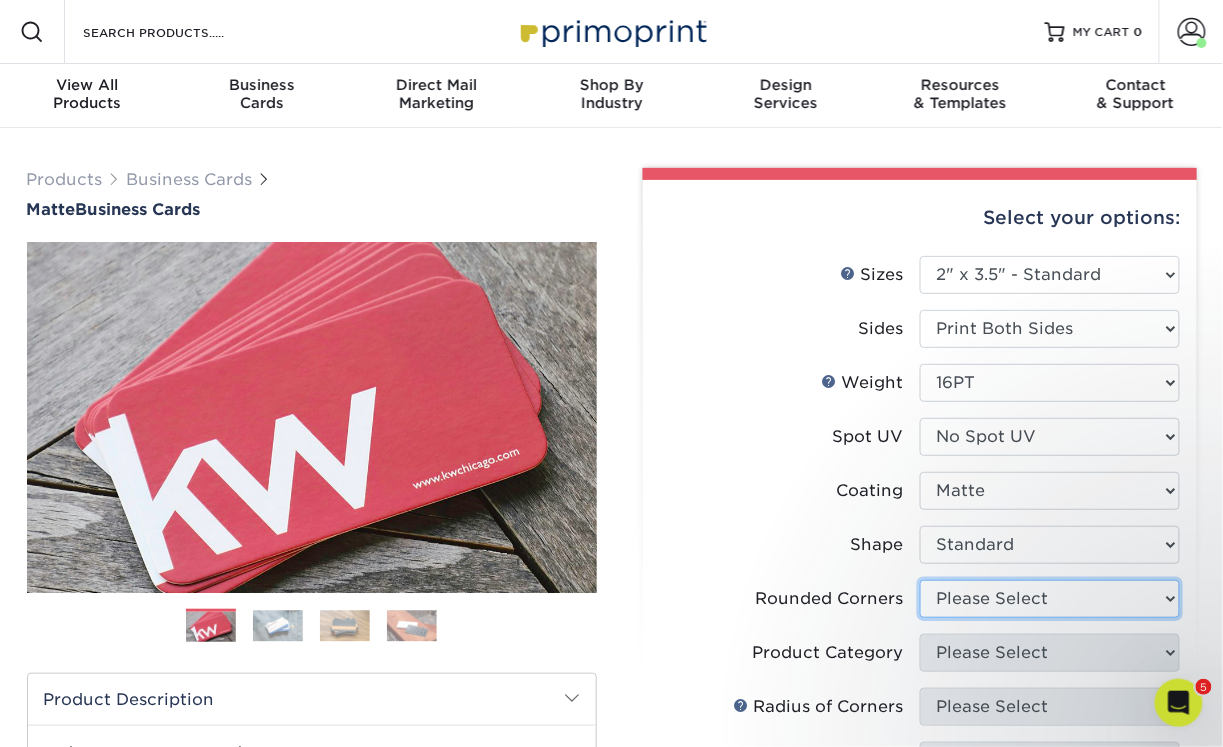 click on "Please Select
Yes - Round 2 Corners                                                    Yes - Round 4 Corners                                                    No" at bounding box center [1050, 599] 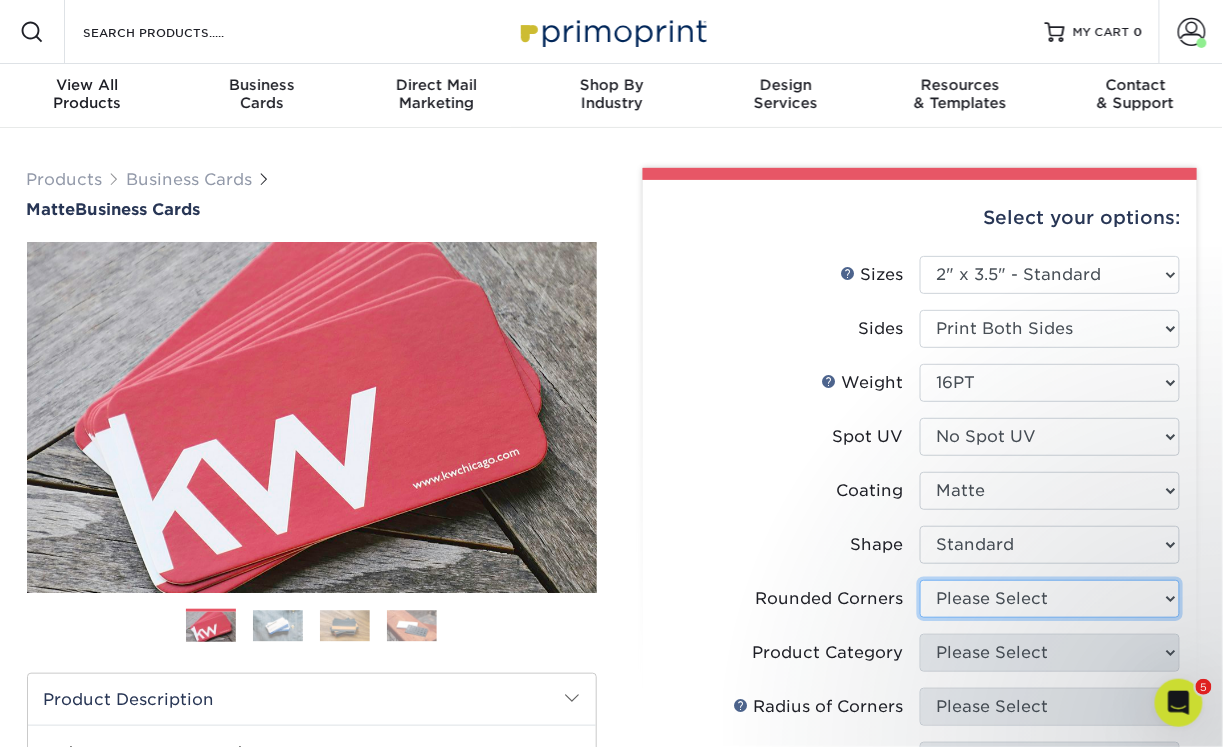select on "0" 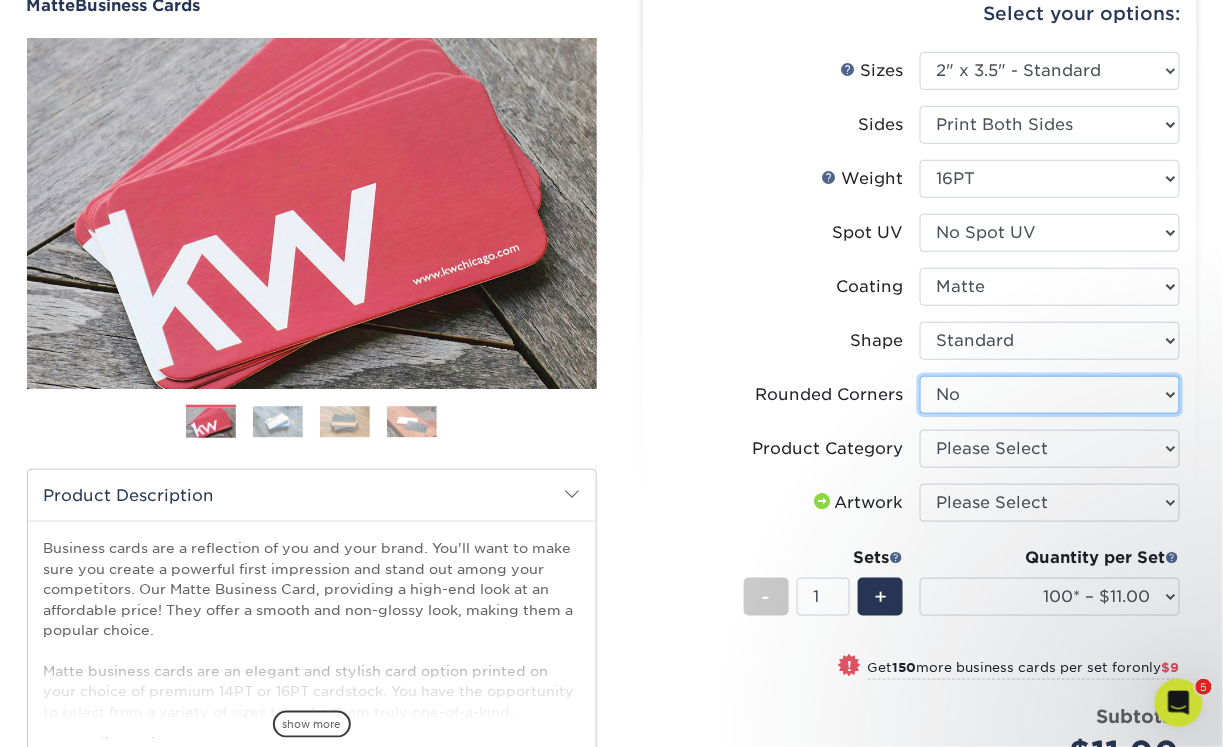 scroll, scrollTop: 216, scrollLeft: 0, axis: vertical 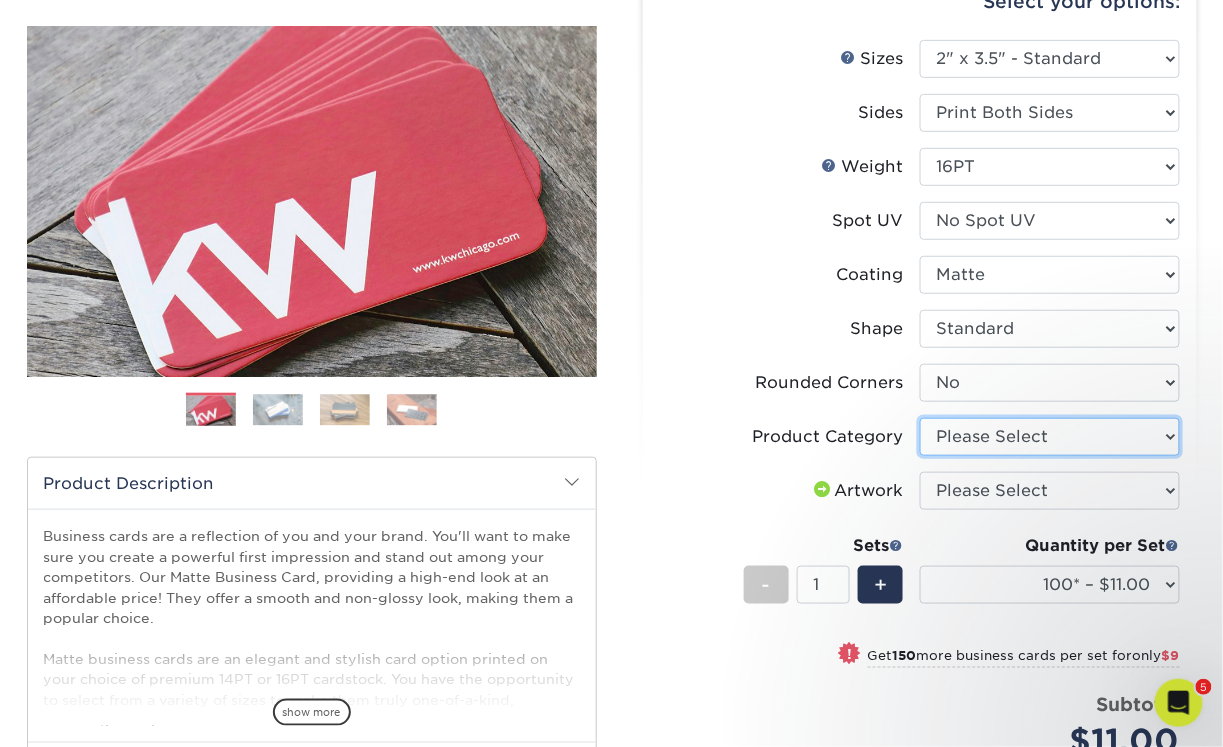 click on "Please Select Business Cards" at bounding box center [1050, 437] 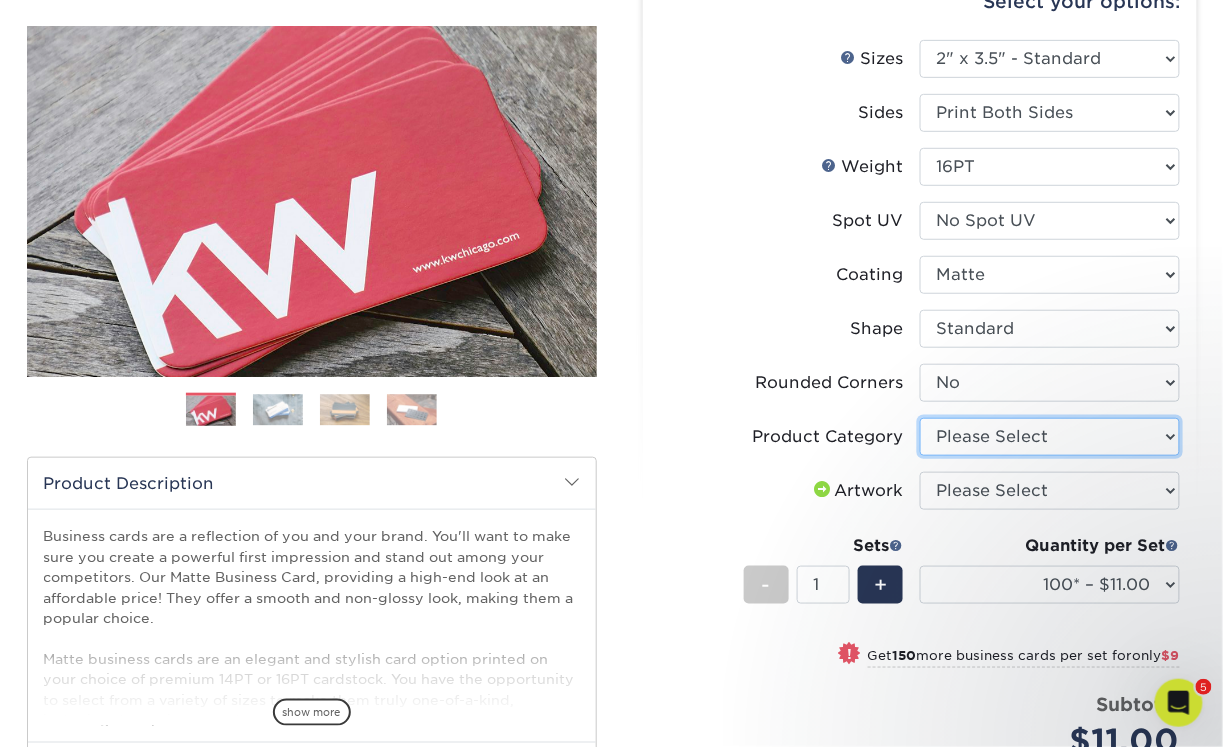 select on "3b5148f1-0588-4f88-a218-97bcfdce65c1" 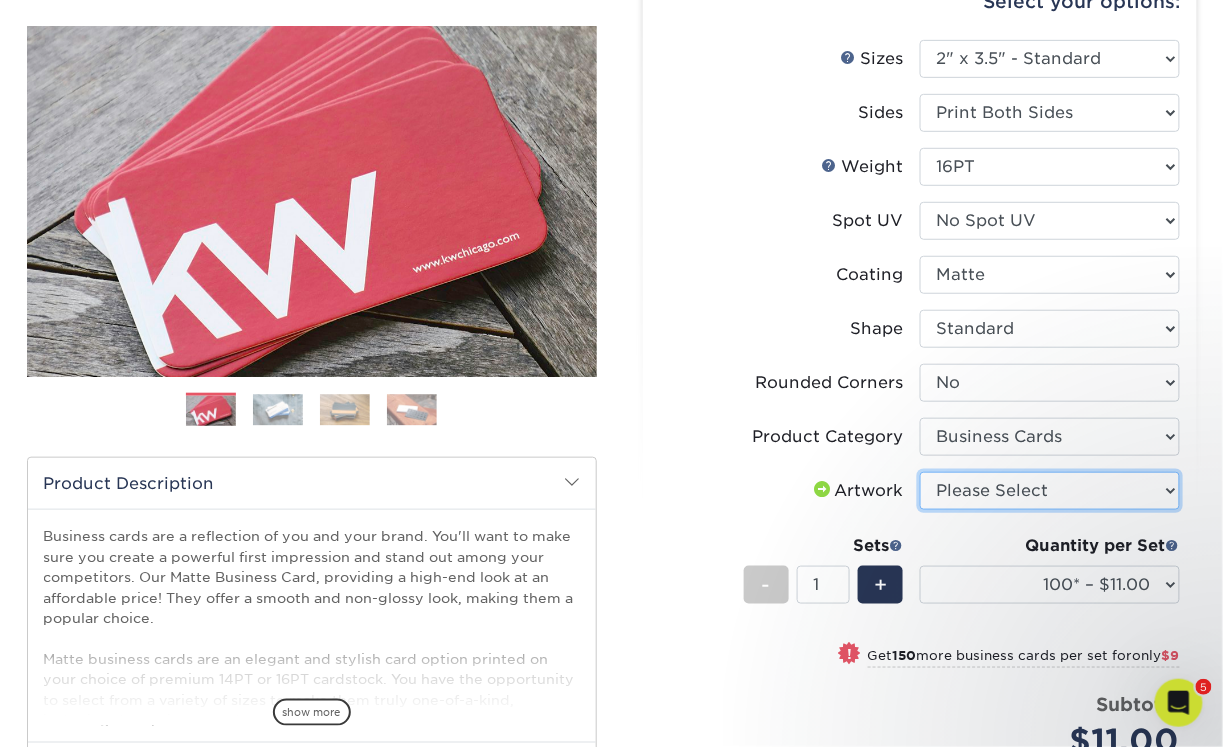 click on "Please Select I will upload files I need a design - $100" at bounding box center (1050, 491) 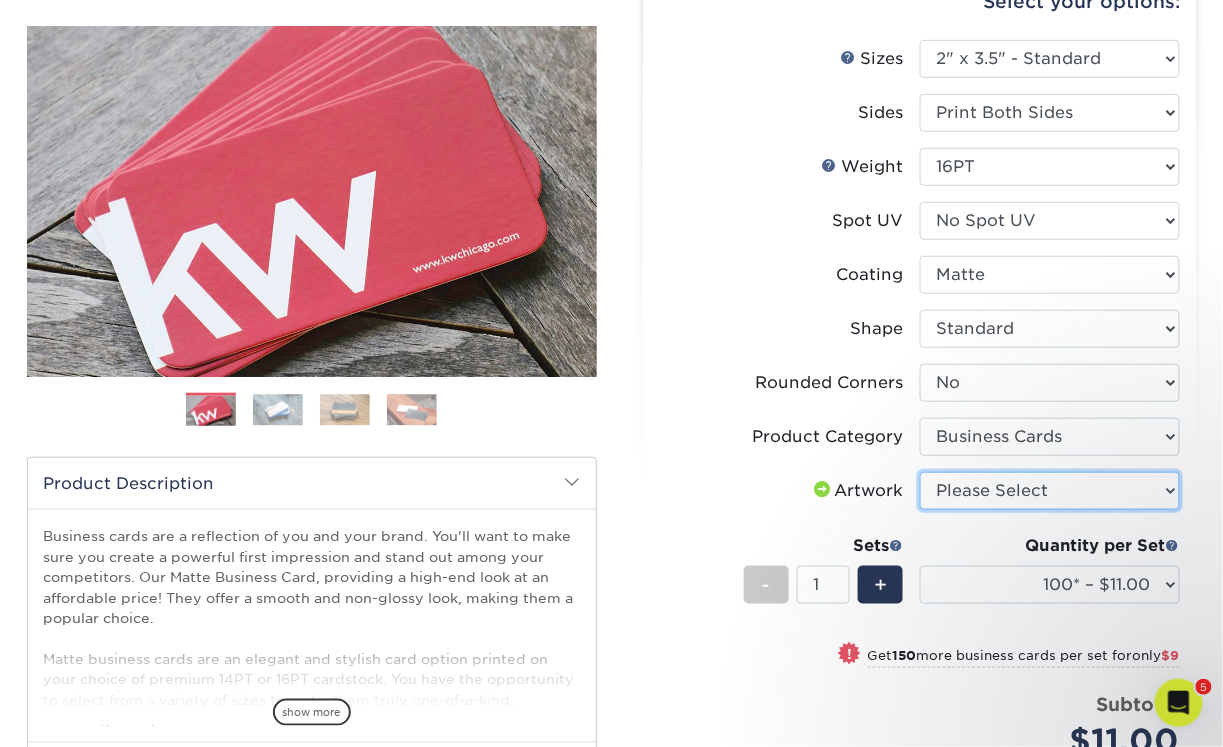 select on "upload" 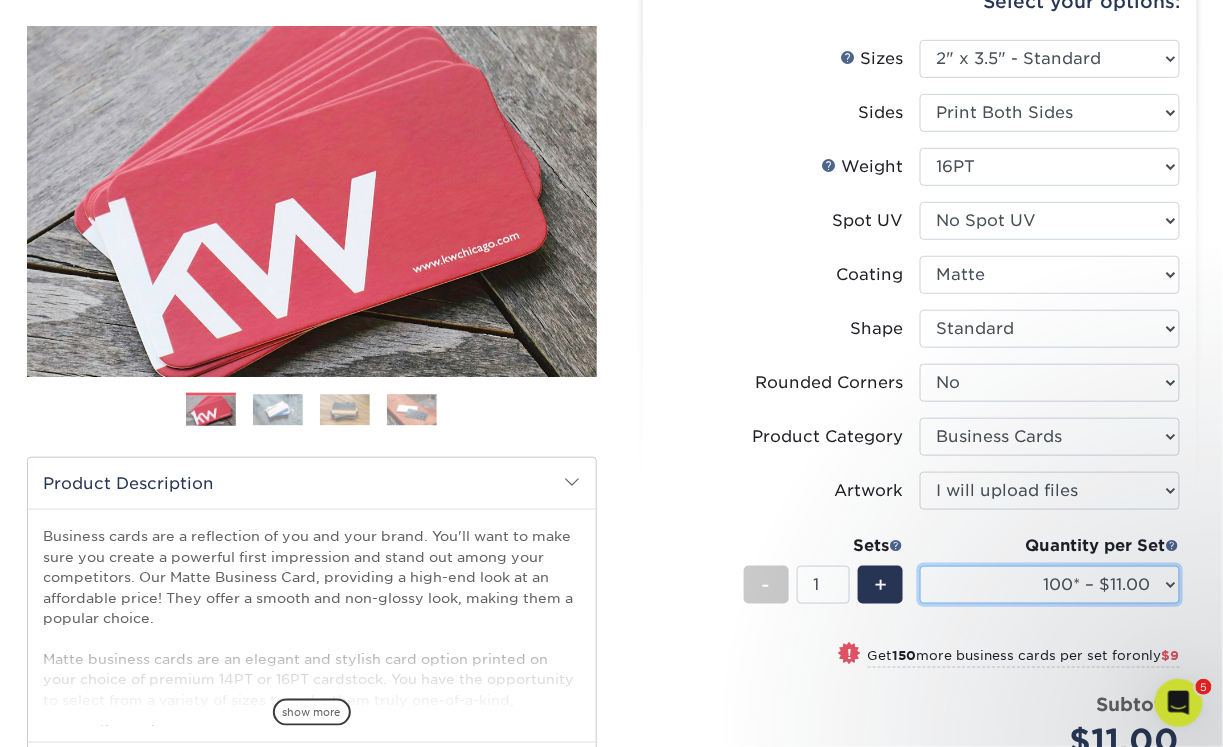 click on "100* – $11.00 250* – $20.00 500 – $39.00 1000 – $49.00 2500 – $87.00 5000 – $167.00 7500 – $245.00 10000 – $293.00 15000 – $433.00 20000 – $568.00 25000 – $703.00 30000 – $838.00 35000 – $973.00 40000 – $1108.00 45000 – $1238.00 50000 – $1369.00 55000 – $1495.00 60000 – $1625.00 65000 – $1756.00 70000 – $1882.00 75000 – $2008.00 80000 – $2134.00 85000 – $2224.00 90000 – $2381.00 95000 – $2507.00 100000 – $2624.00" at bounding box center (1050, 585) 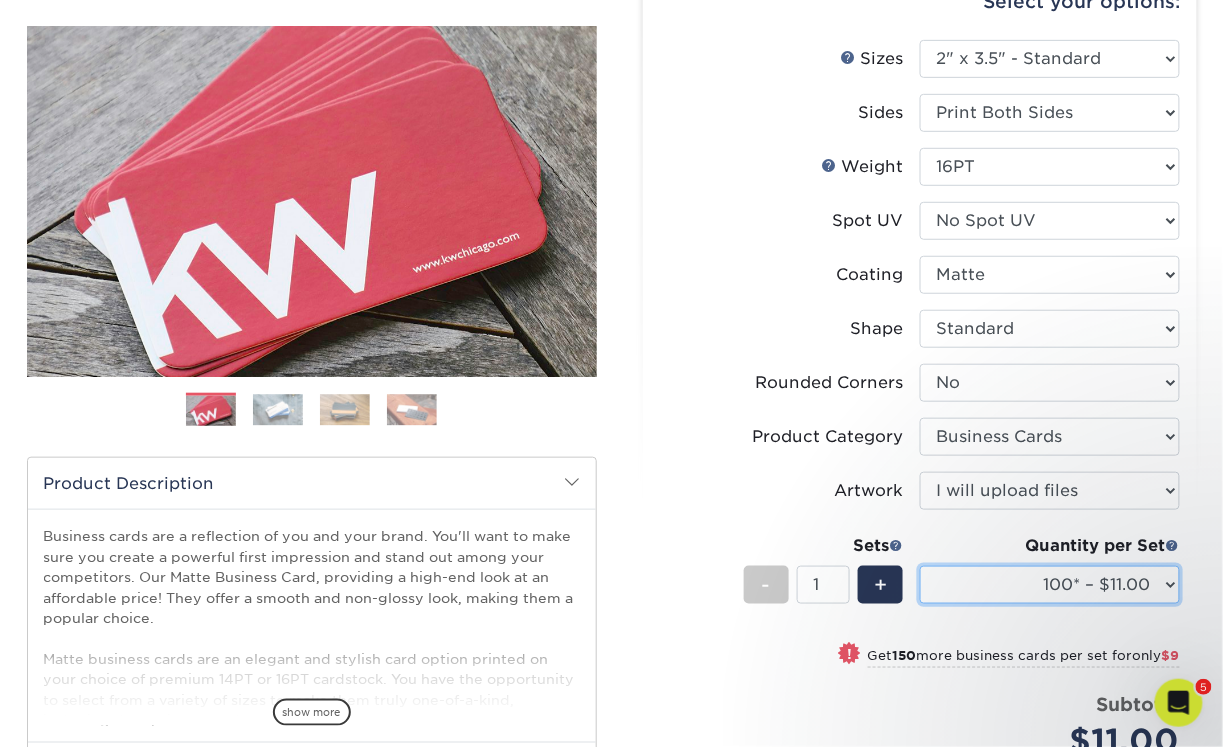 select on "1000 – $49.00" 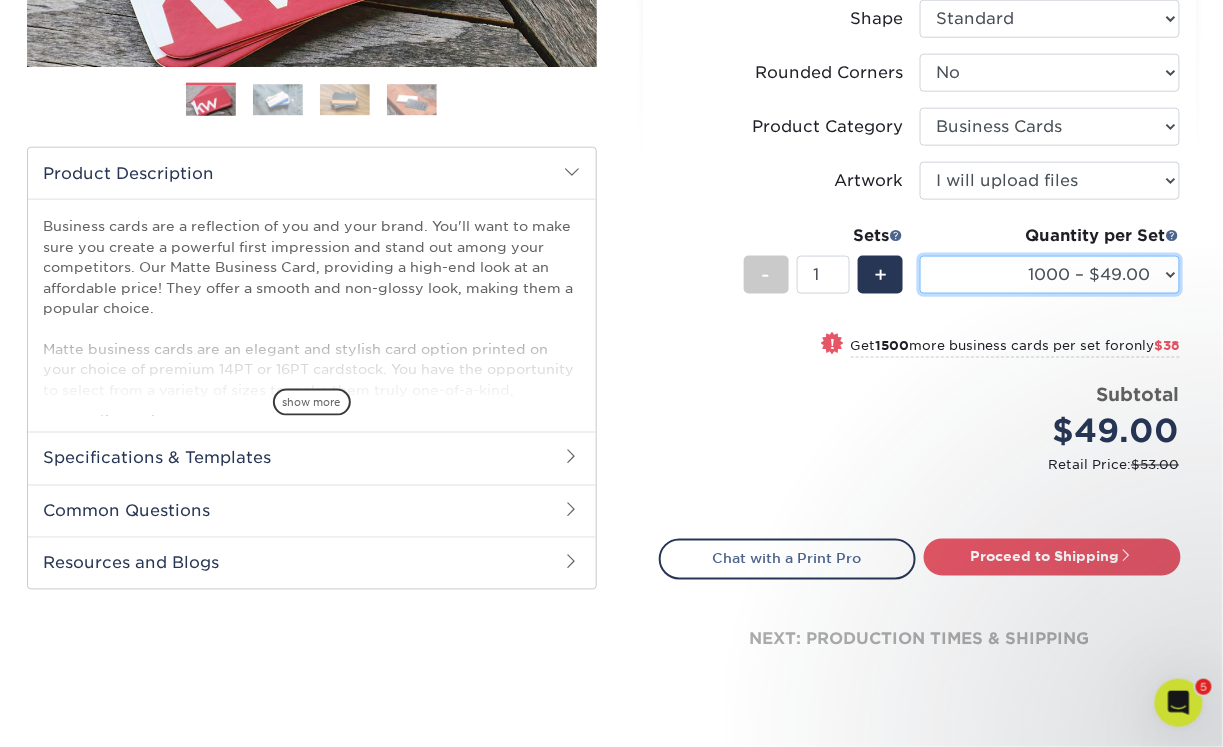 scroll, scrollTop: 544, scrollLeft: 0, axis: vertical 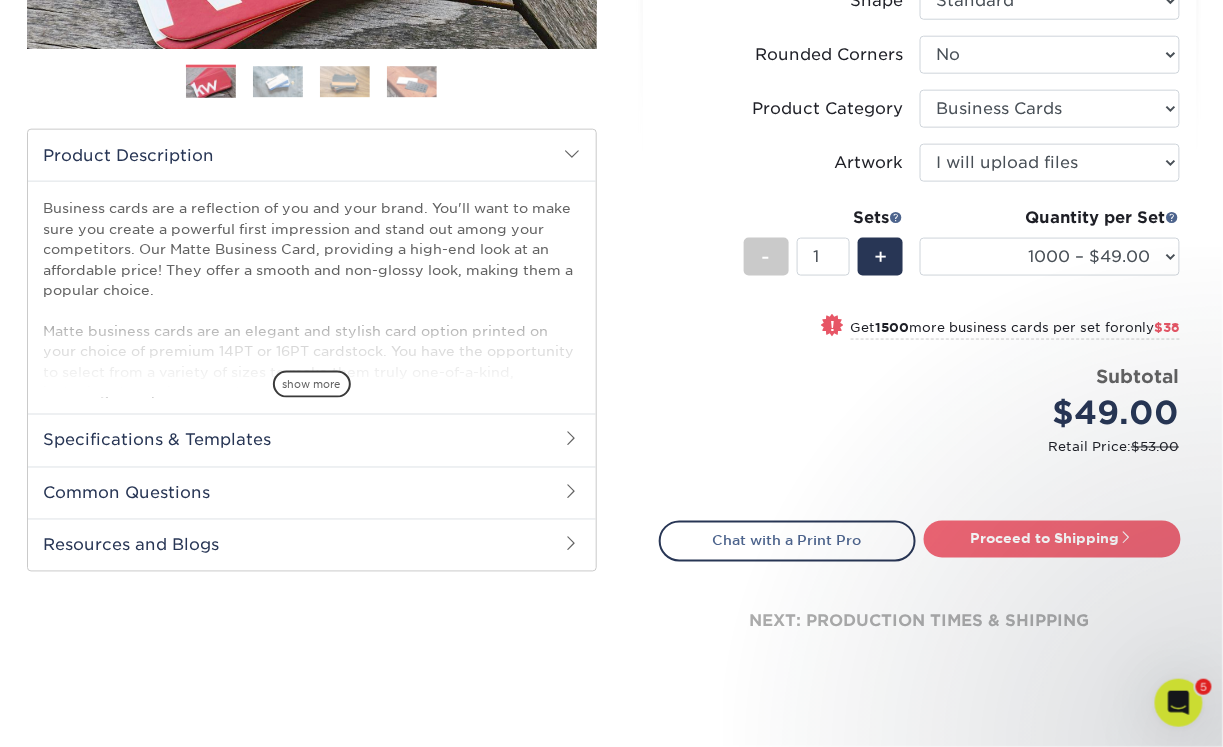 click on "Proceed to Shipping" at bounding box center [1052, 539] 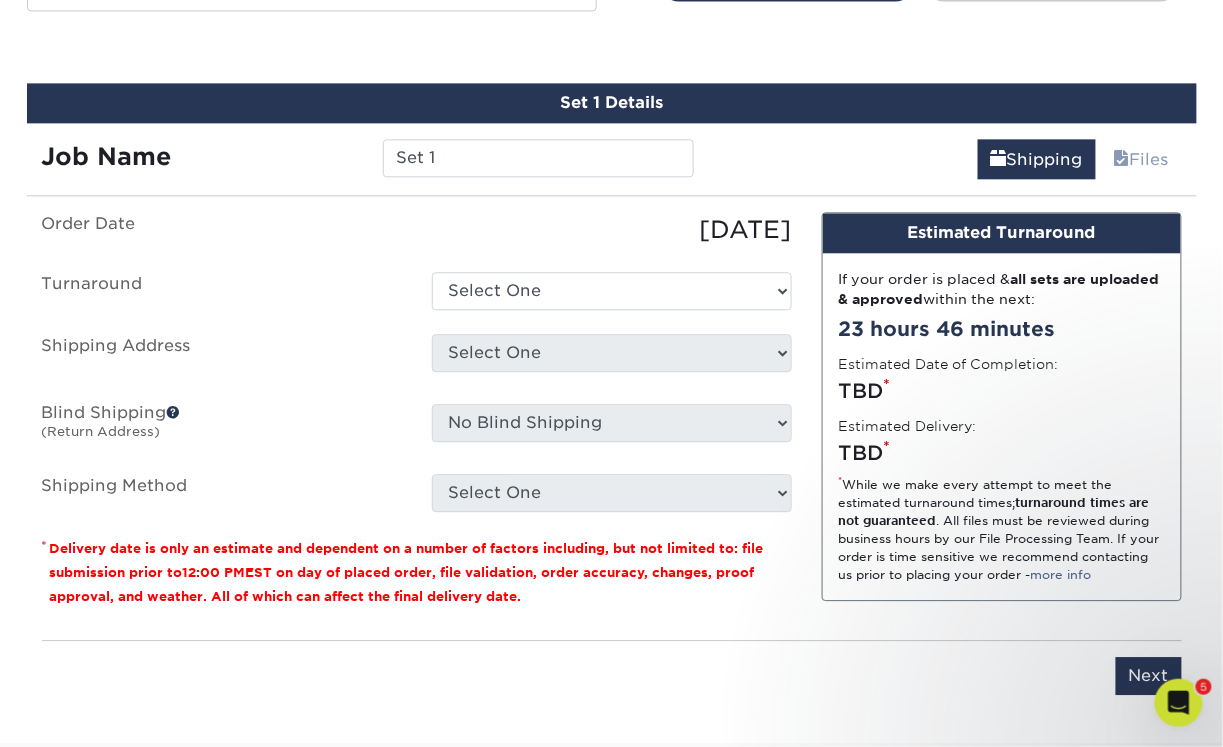 scroll, scrollTop: 1118, scrollLeft: 0, axis: vertical 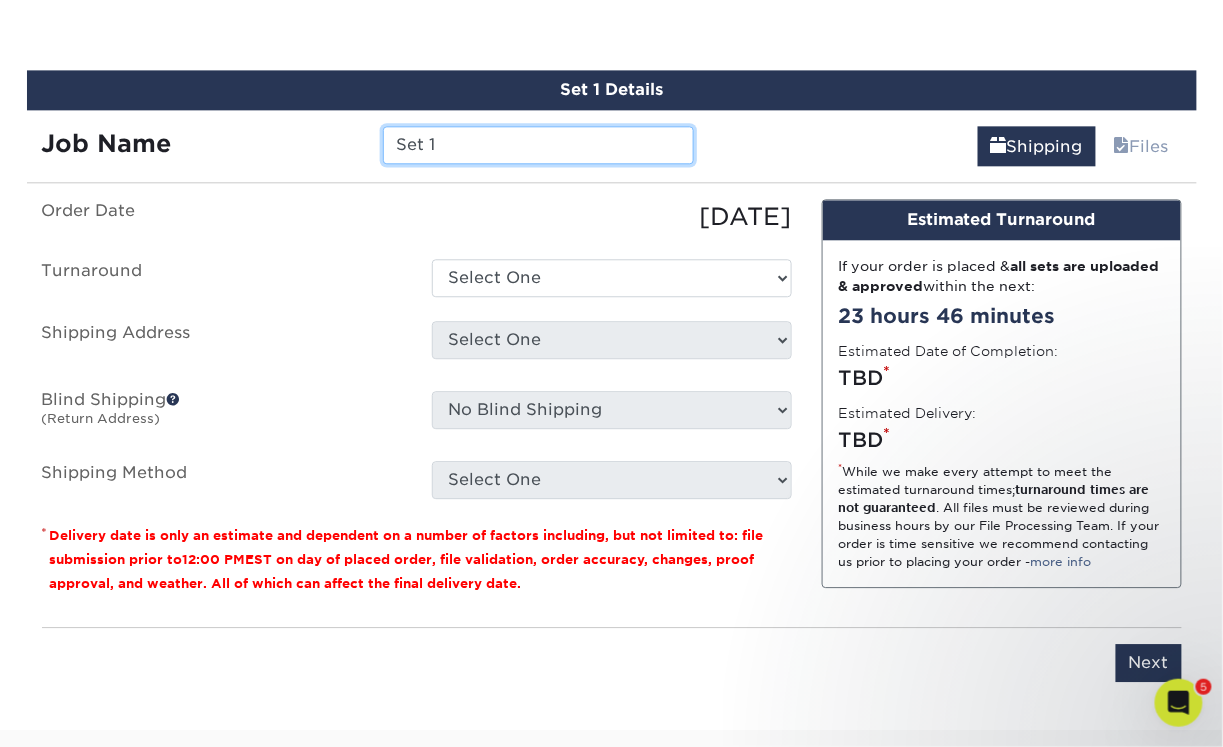 click on "Set 1" at bounding box center (538, 145) 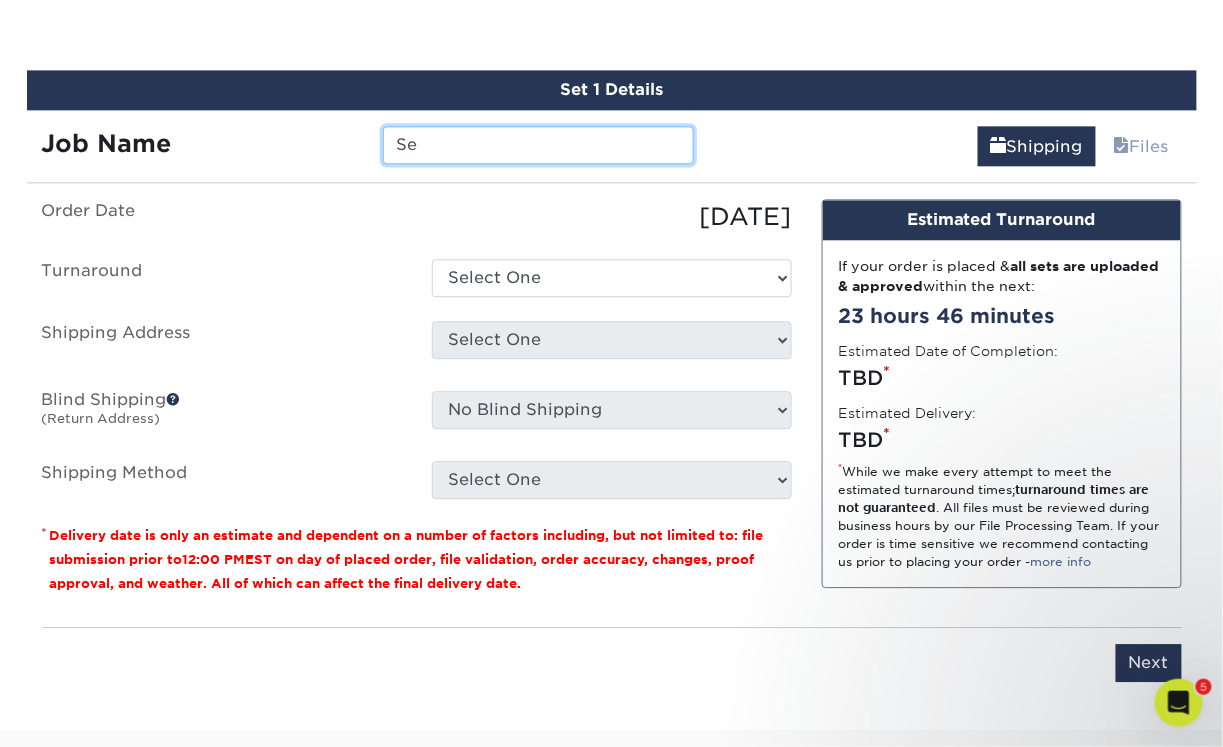 type on "S" 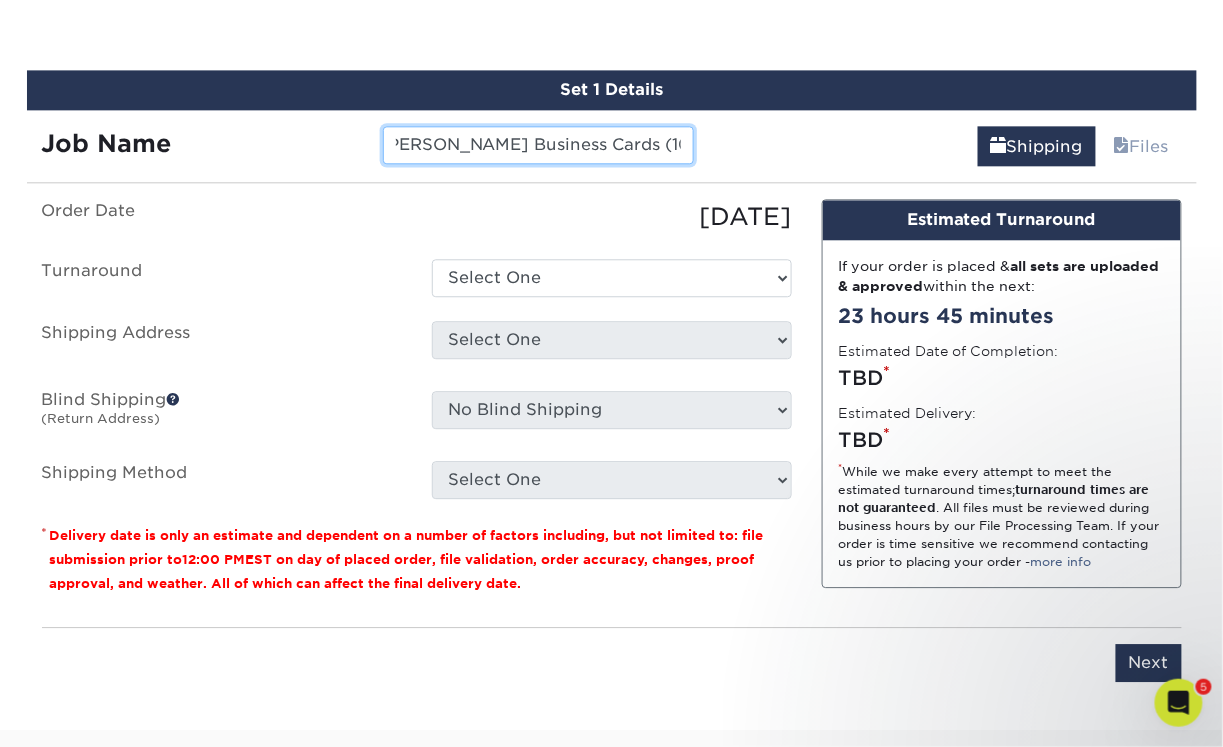 scroll, scrollTop: 0, scrollLeft: 0, axis: both 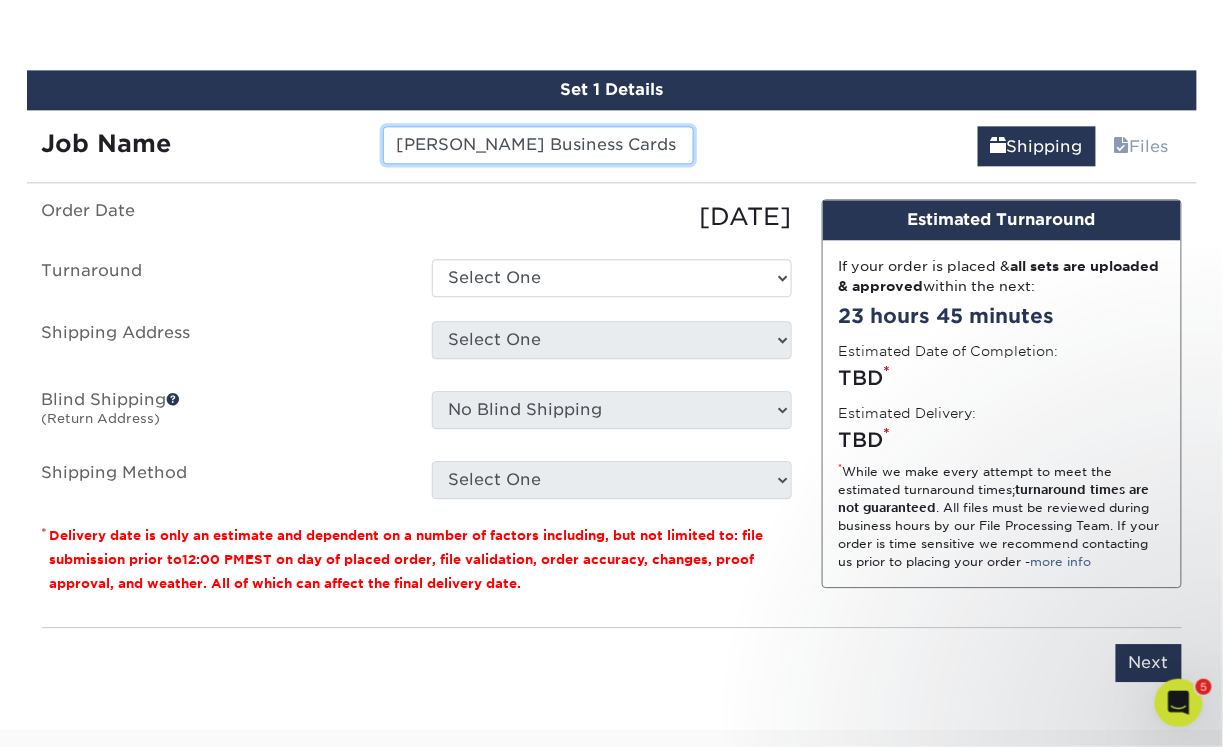 type on "Jeff Graff Business Cards (1000qty)" 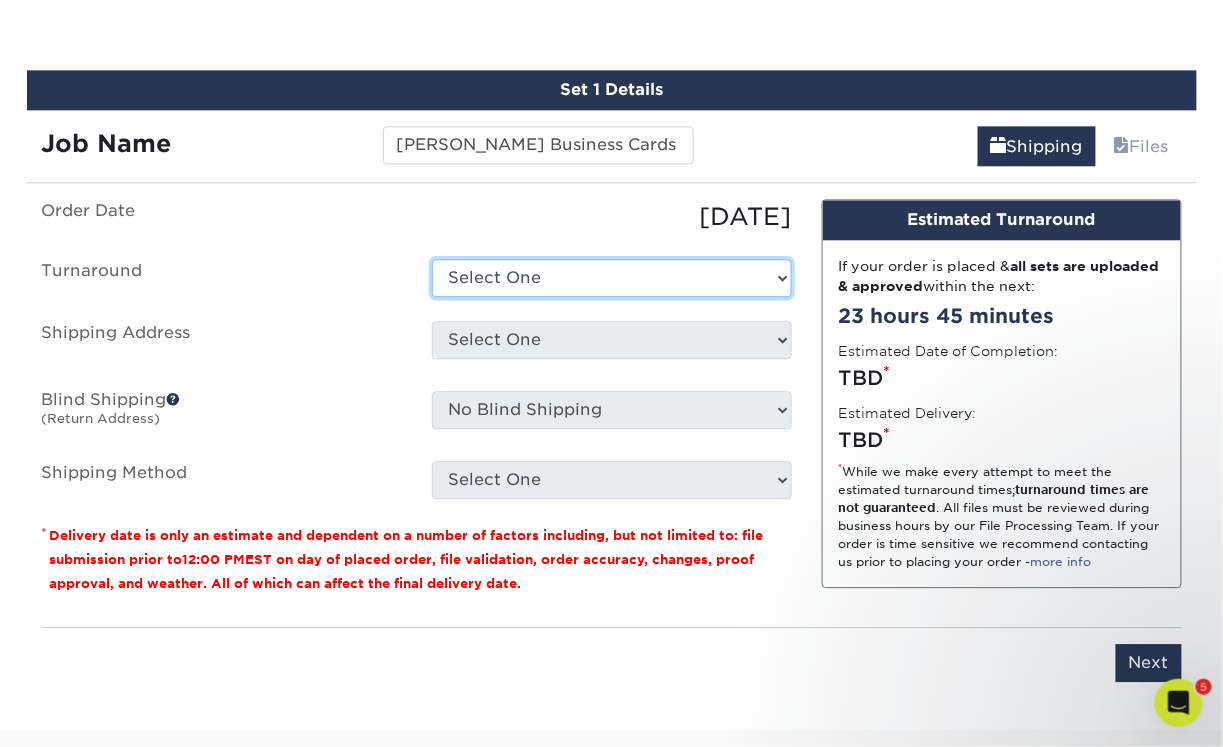 click on "Select One 2-4 Business Days 2 Day Next Business Day" at bounding box center [612, 278] 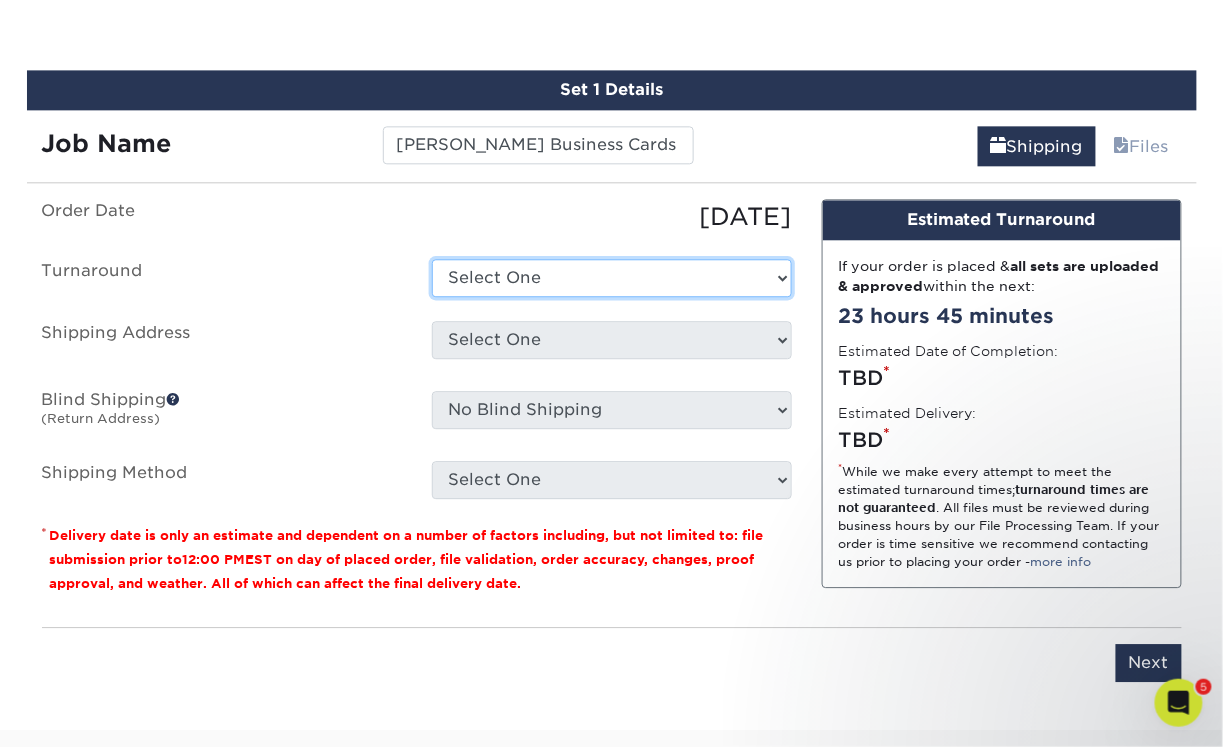 select on "2167d3a5-02fc-4384-86ce-e339e30b5e03" 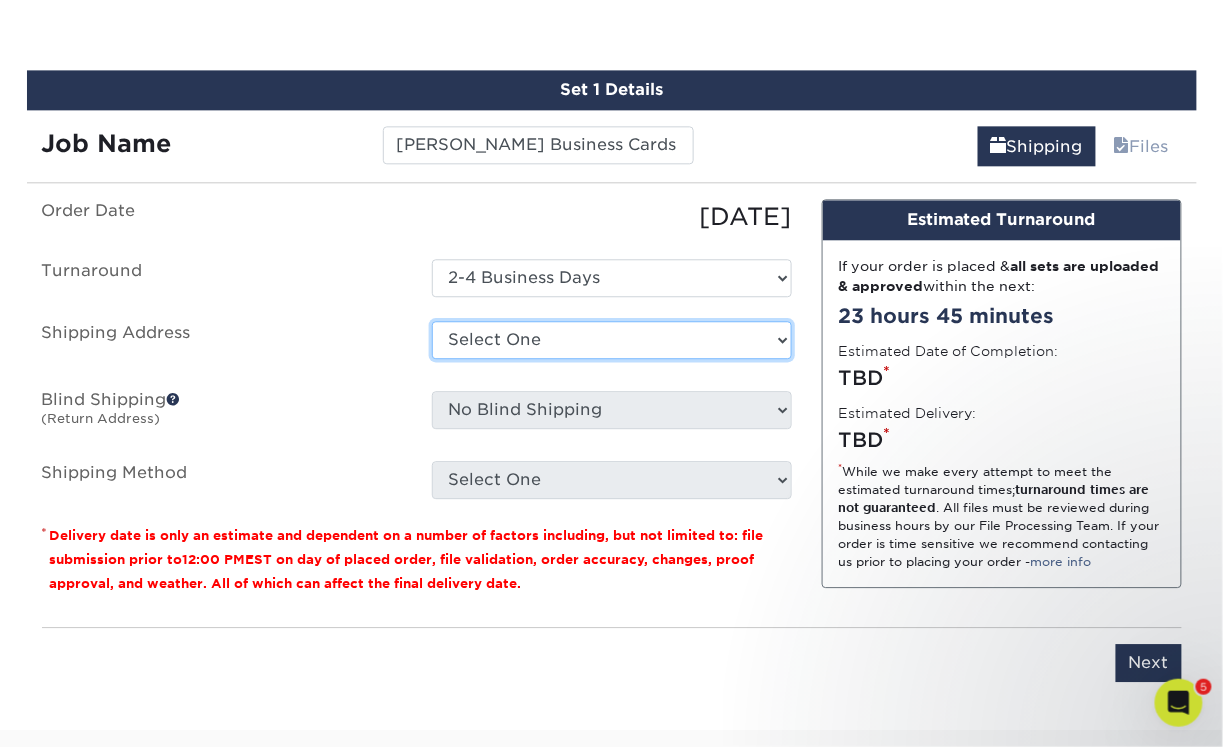 click on "Select One
89 Gage Blvd
Andrea
Angela
Angela
C21
C21-TC
Q Home Loans
Rachael Home
+ Add New Address" at bounding box center (612, 340) 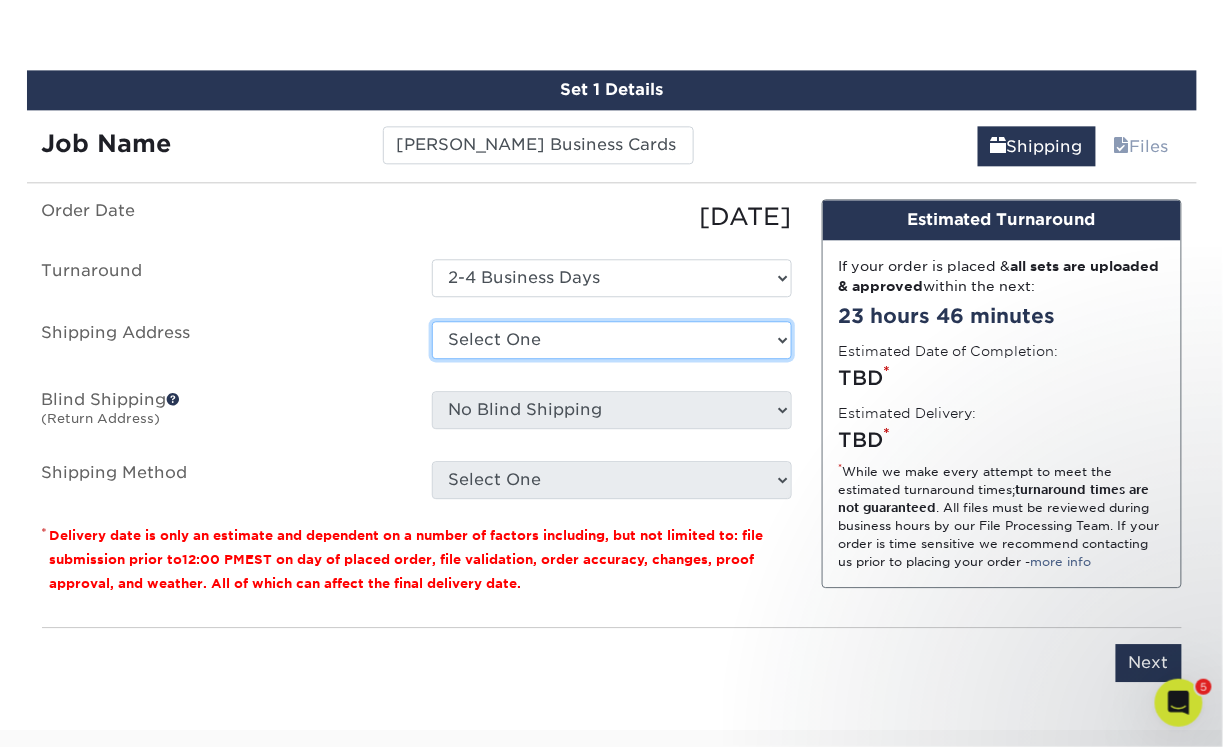 select on "46082" 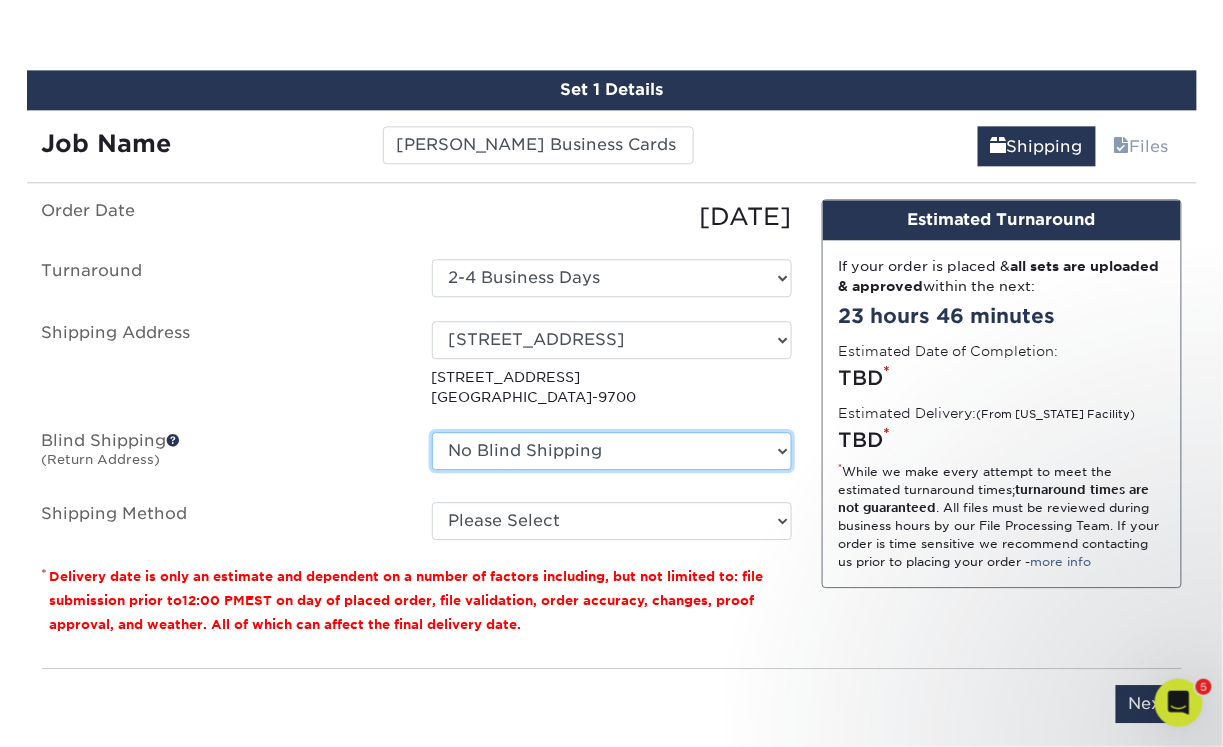 click on "No Blind Shipping
89 Gage Blvd
Andrea
Angela
Angela
C21
C21-TC
Q Home Loans
Rachael Home
+ Add New Address" at bounding box center [612, 451] 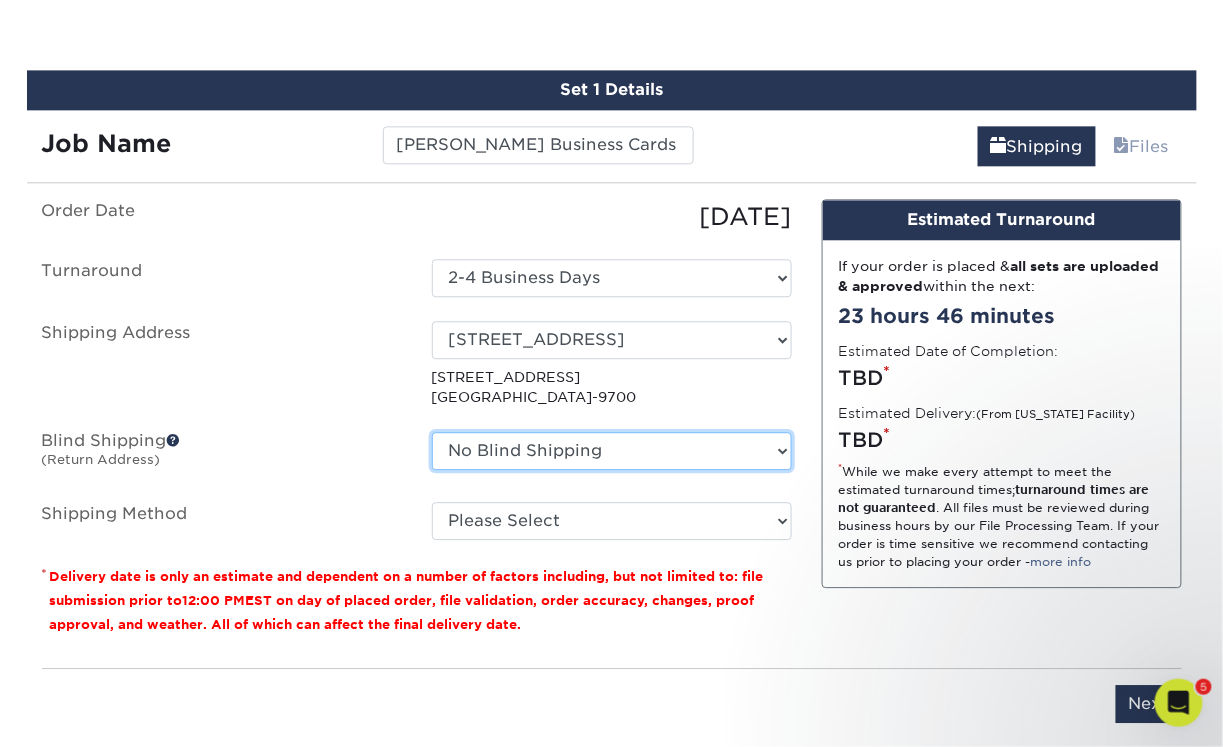select on "46082" 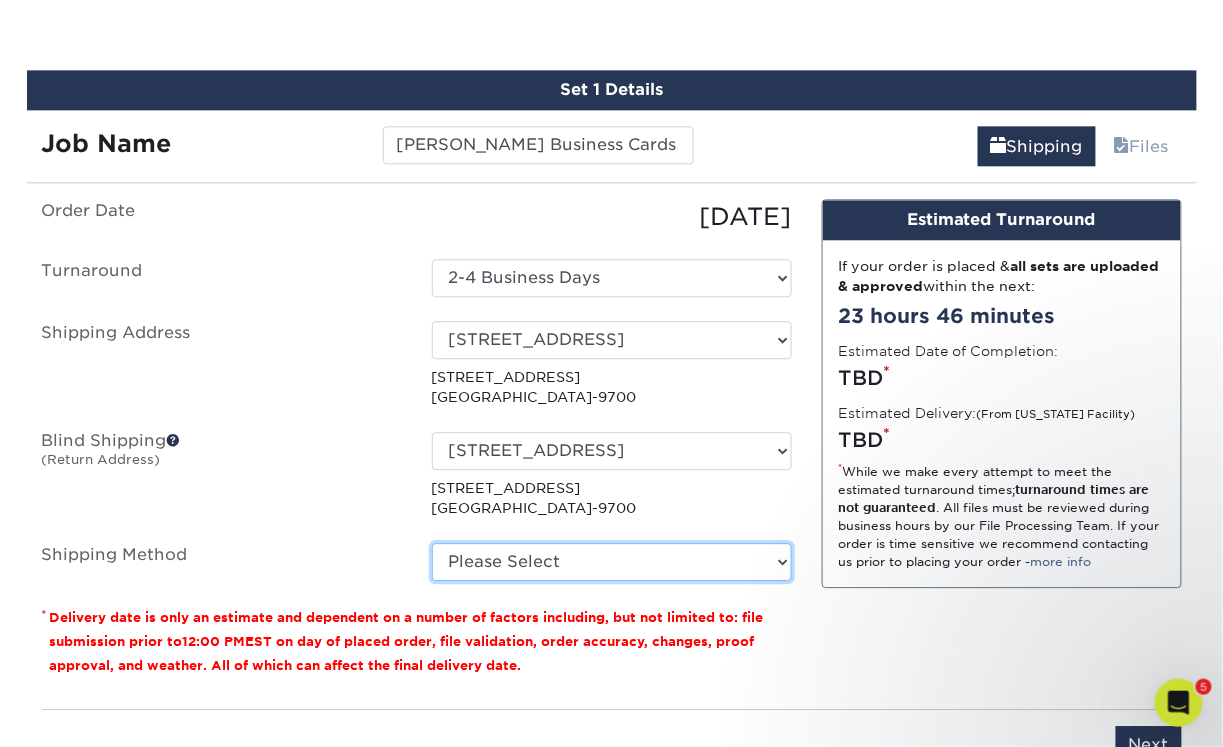 click on "Please Select Ground Shipping (+$8.96) 3 Day Shipping Service (+$15.61) 2 Day Air Shipping (+$16.69) Next Day Shipping by 5pm (+$30.51) Next Day Shipping by 12 noon (+$33.60) Next Day Air Early A.M. (+$172.03)" at bounding box center (612, 562) 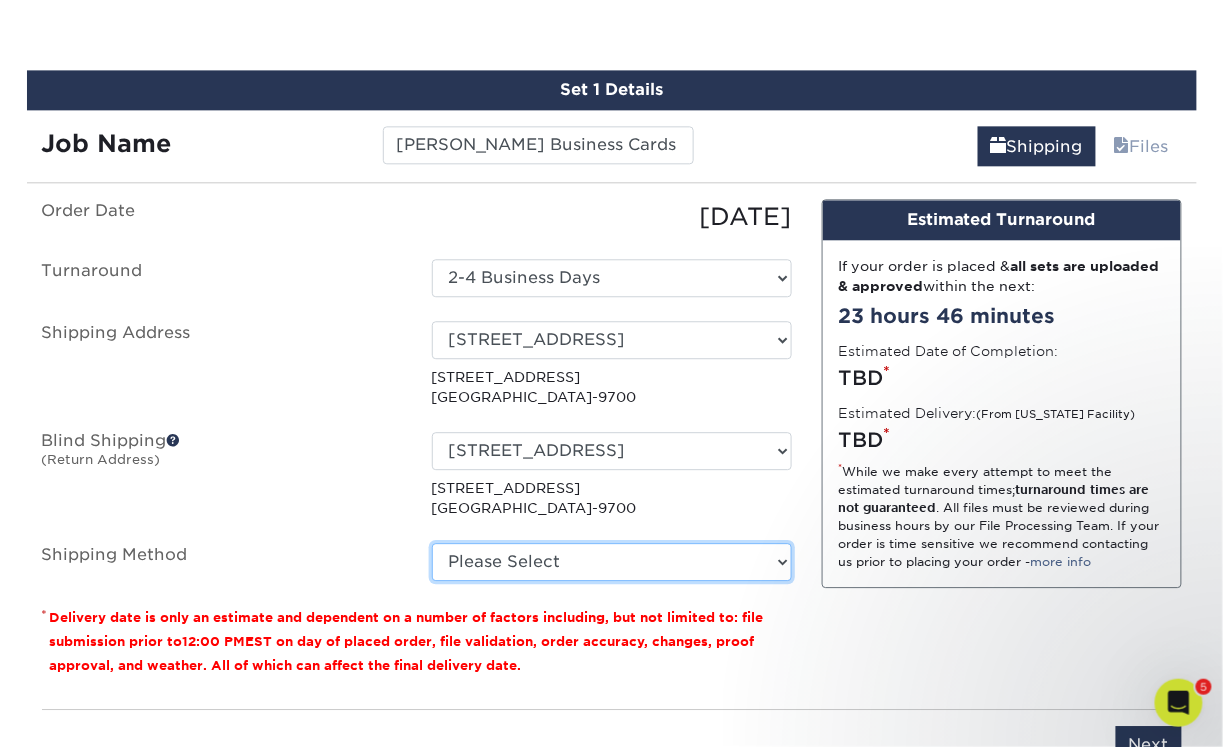 select on "03" 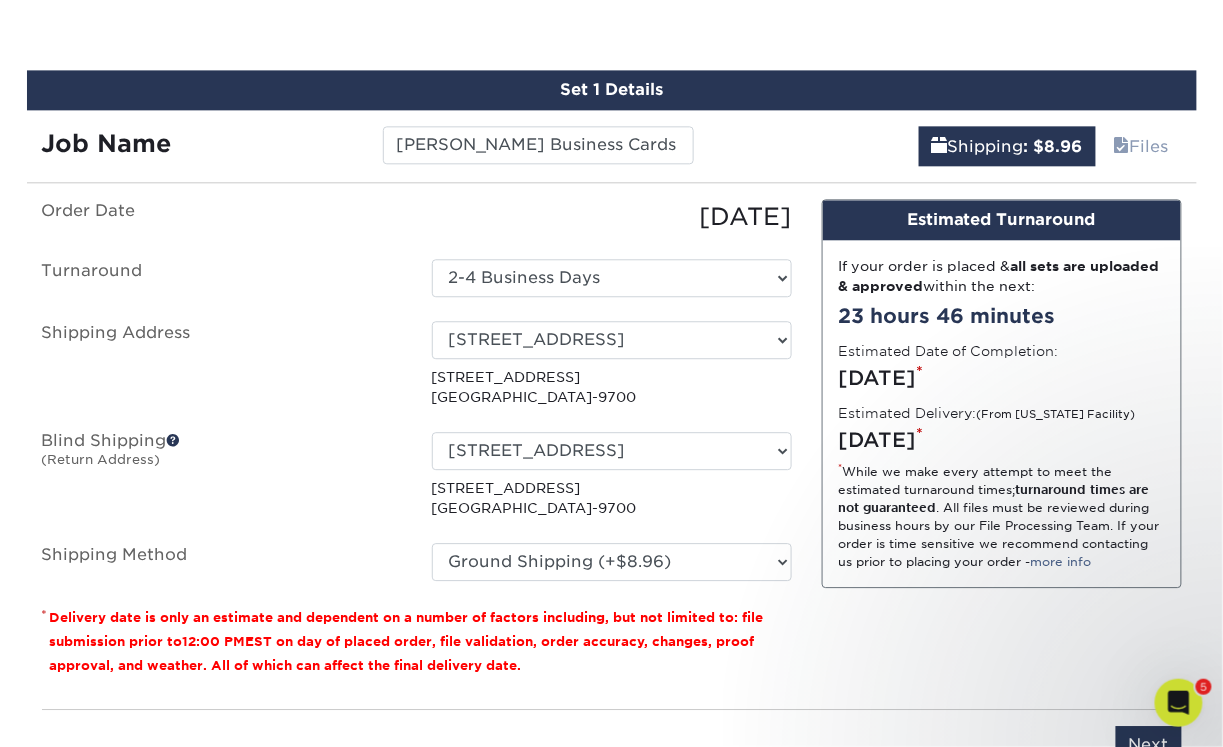 click on "Design  Estimated Turnaround
If your order is placed &  all sets are uploaded & approved  within the next:
23 hours 46 minutes
Estimated Date of Completion:
Monday, Jul 28th  *
Estimated Delivery:  (From California Facility)
Thursday, Jul 31st  *
*  While we make every attempt to meet the estimated turnaround times;  turnaround times are not guaranteed . All files must be reviewed during business hours by our File Processing Team. If your order is time sensitive we recommend contacting us prior to placing your order -  more info
Production turnaround times begin when the design files are approved and uploaded. Design Services typically take an additional 2-3 days which is dependent on a timely response to proofs that are sent during the design process." at bounding box center [1002, 446] 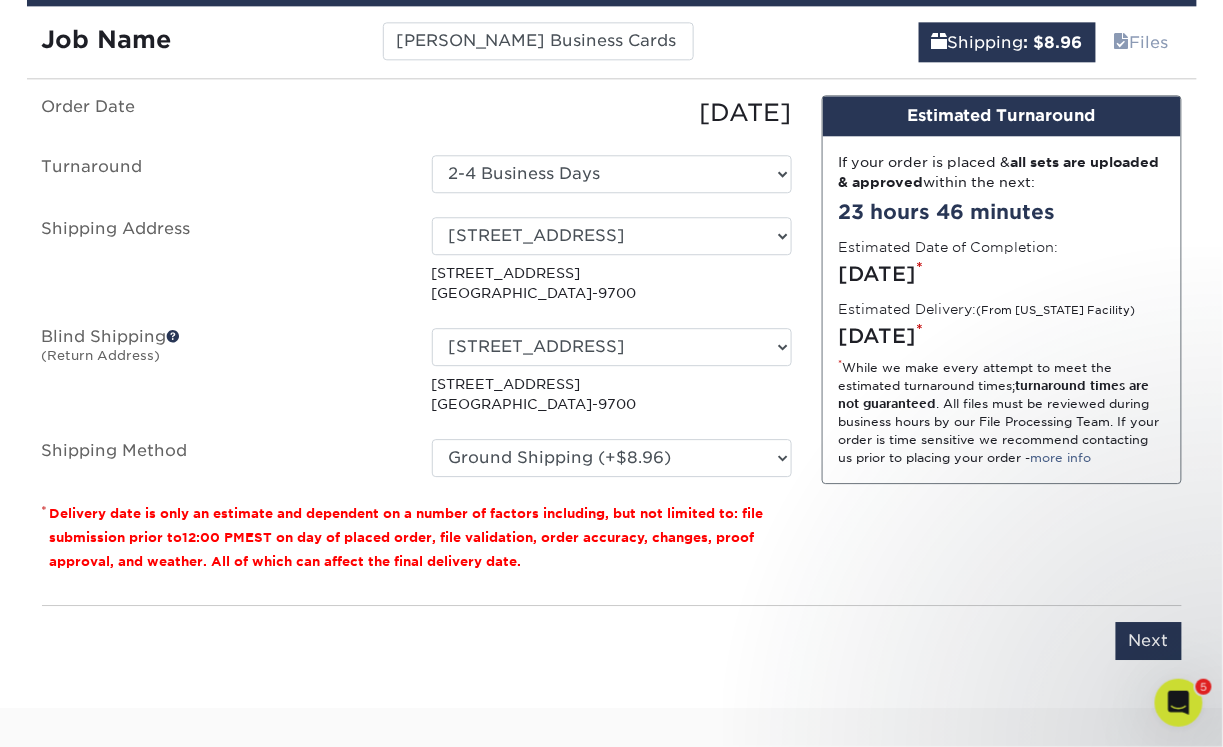 scroll, scrollTop: 1215, scrollLeft: 0, axis: vertical 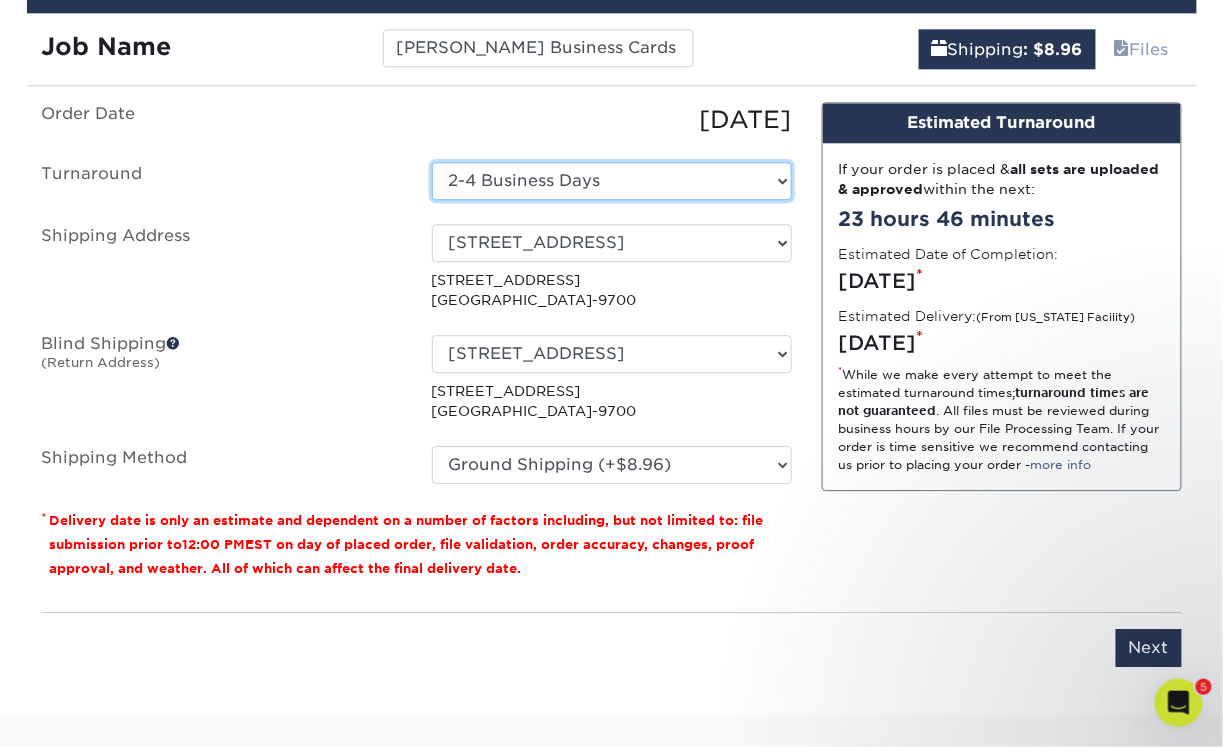 click on "Select One 2-4 Business Days 2 Day Next Business Day" at bounding box center (612, 181) 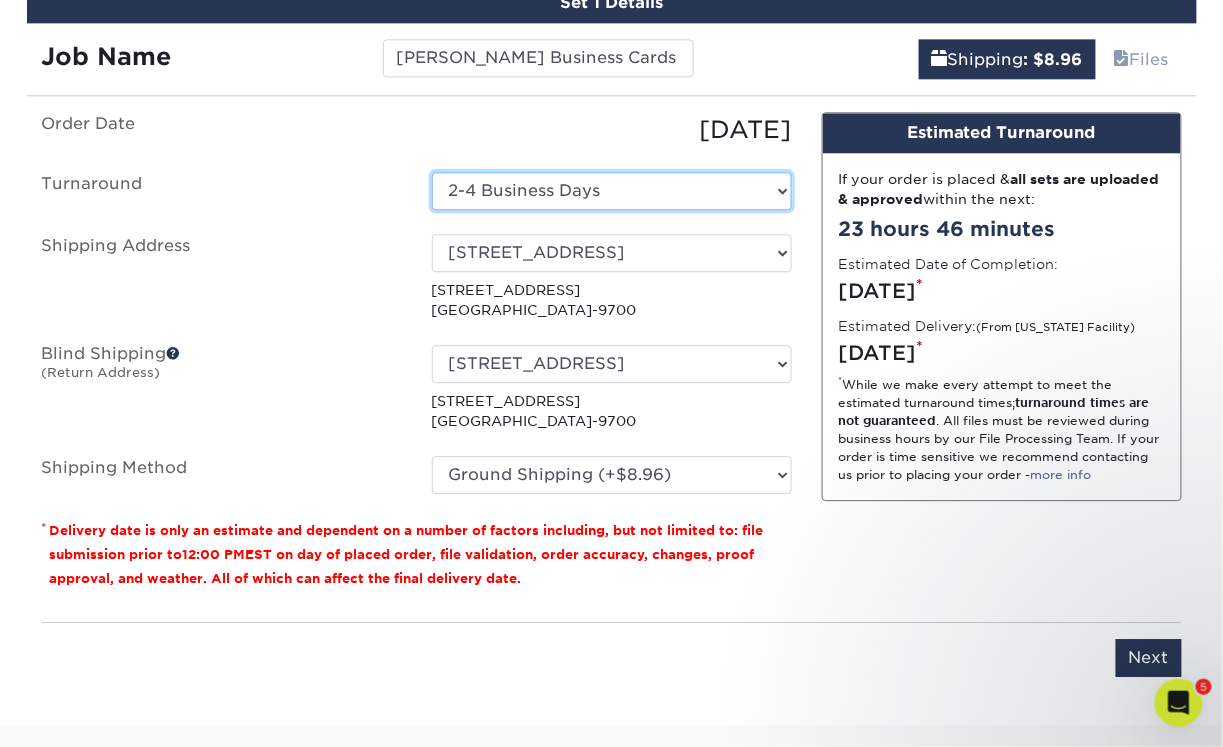 scroll, scrollTop: 1203, scrollLeft: 0, axis: vertical 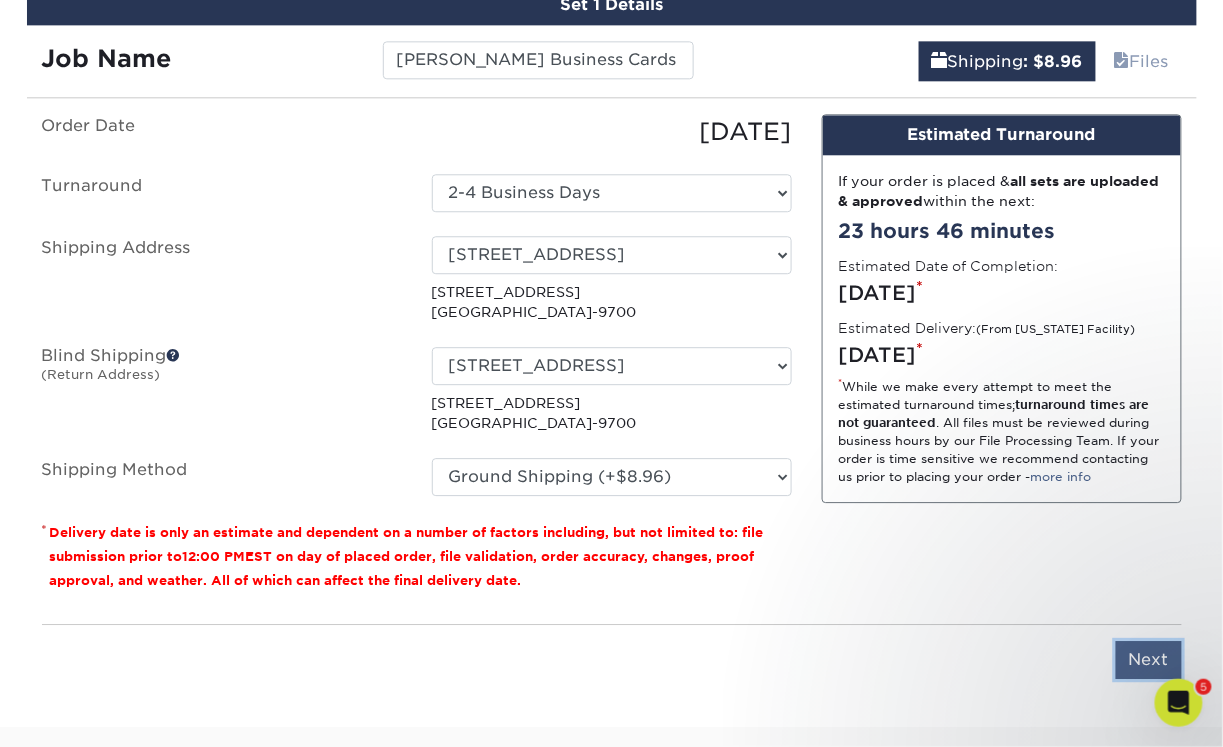 click on "Next" at bounding box center [1149, 660] 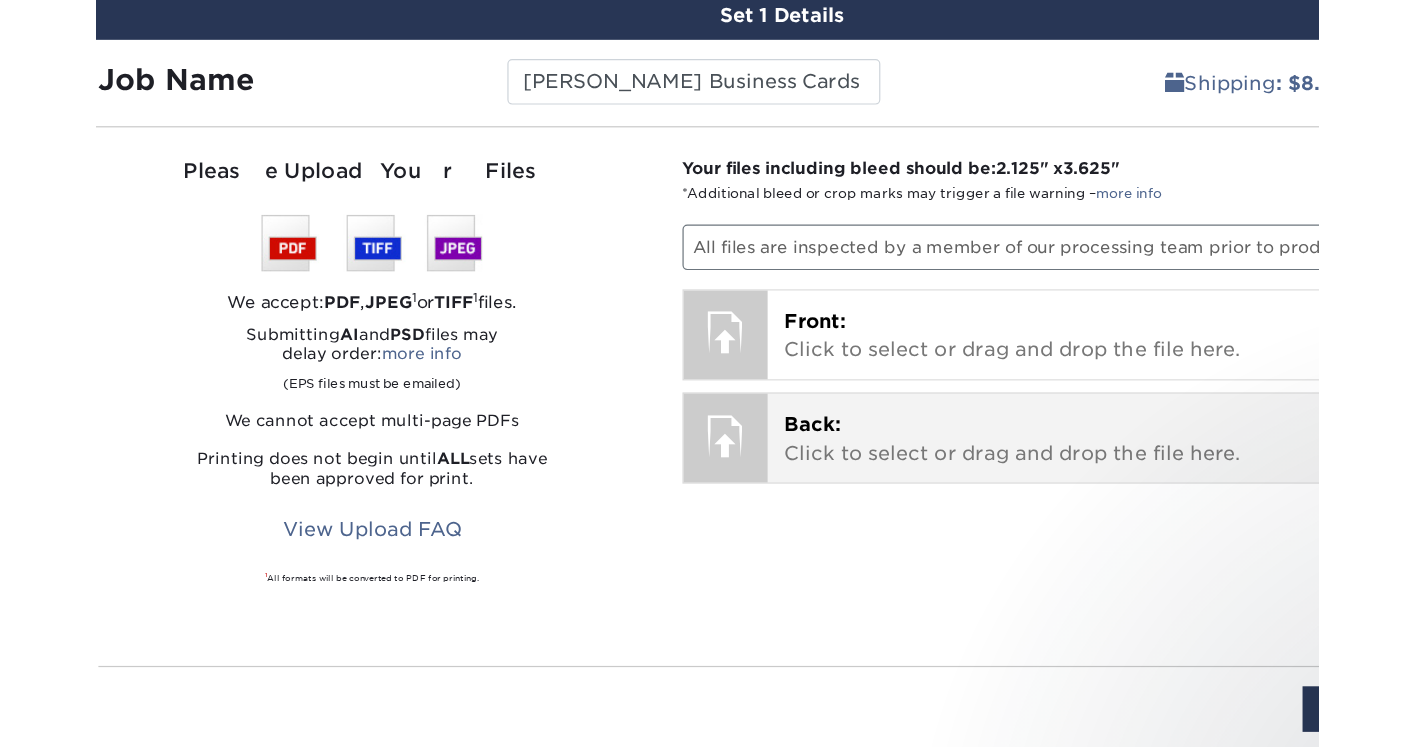 scroll, scrollTop: 1190, scrollLeft: 0, axis: vertical 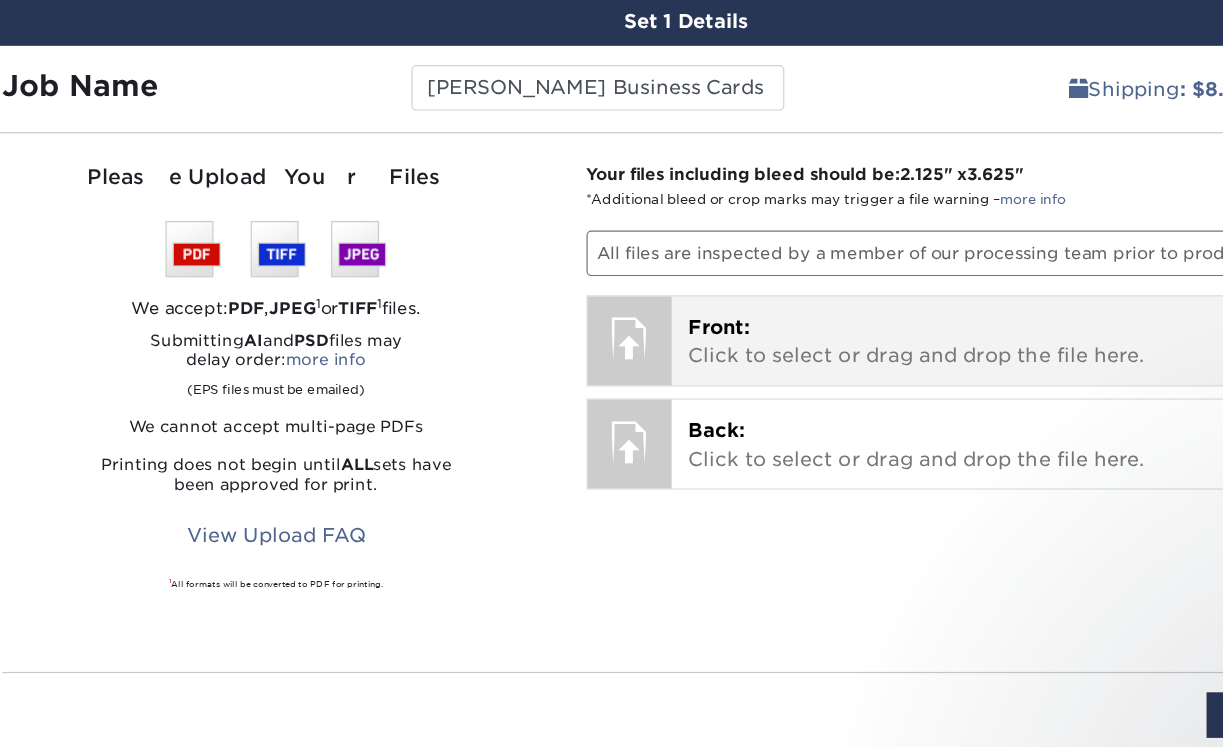 click on "Front:" at bounding box center (639, 272) 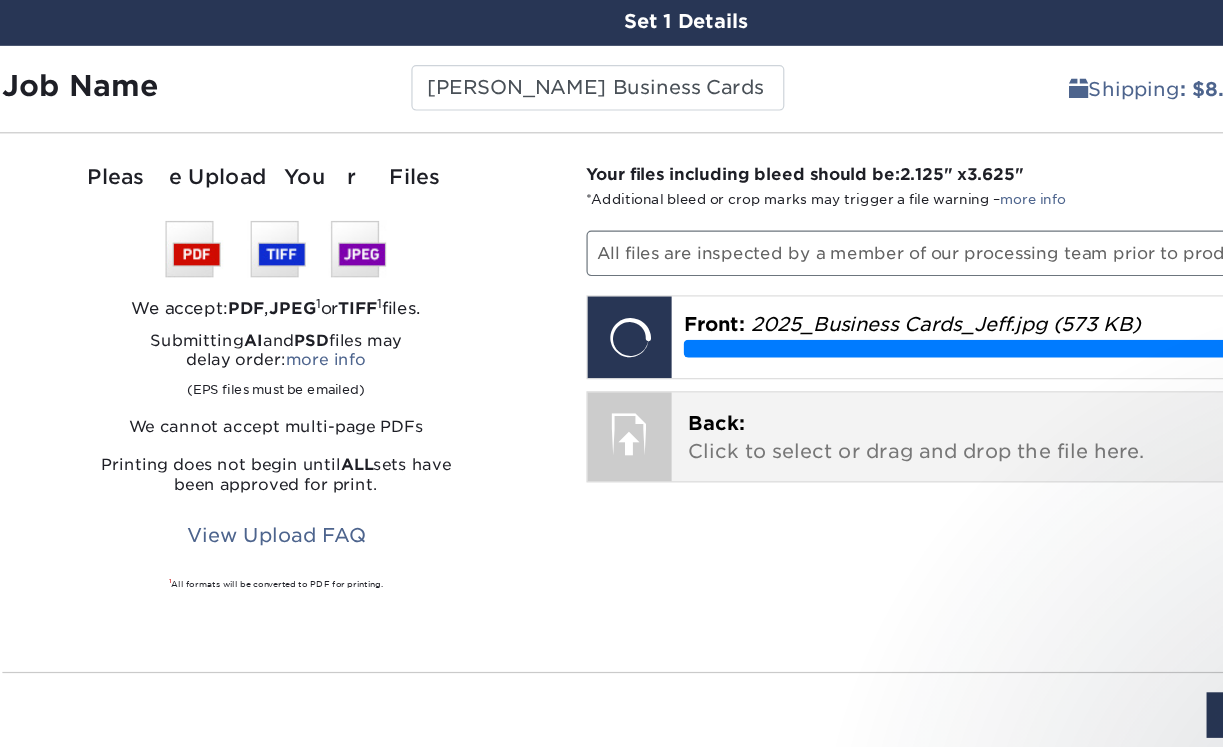 click on "Back: Click to select or drag and drop the file here." at bounding box center (890, 365) 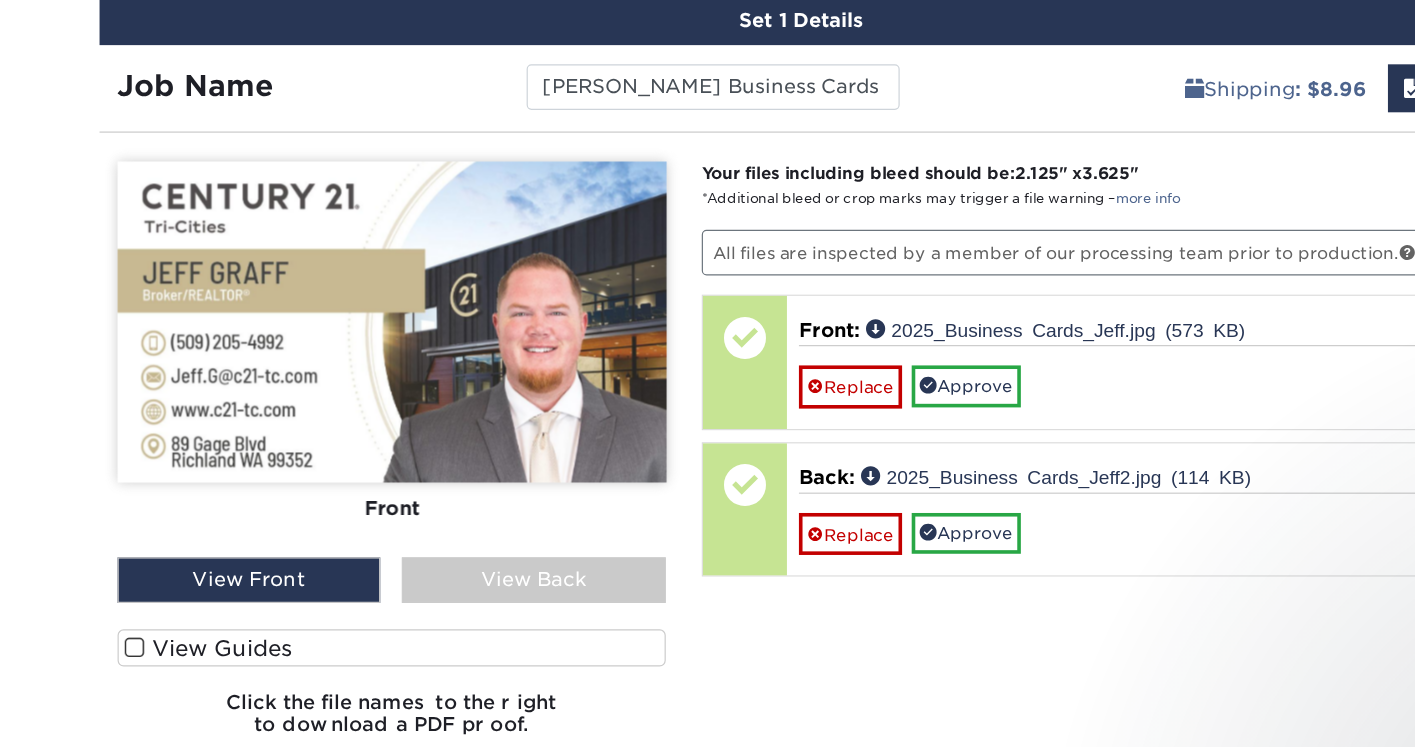 click on "View Back" at bounding box center (485, 484) 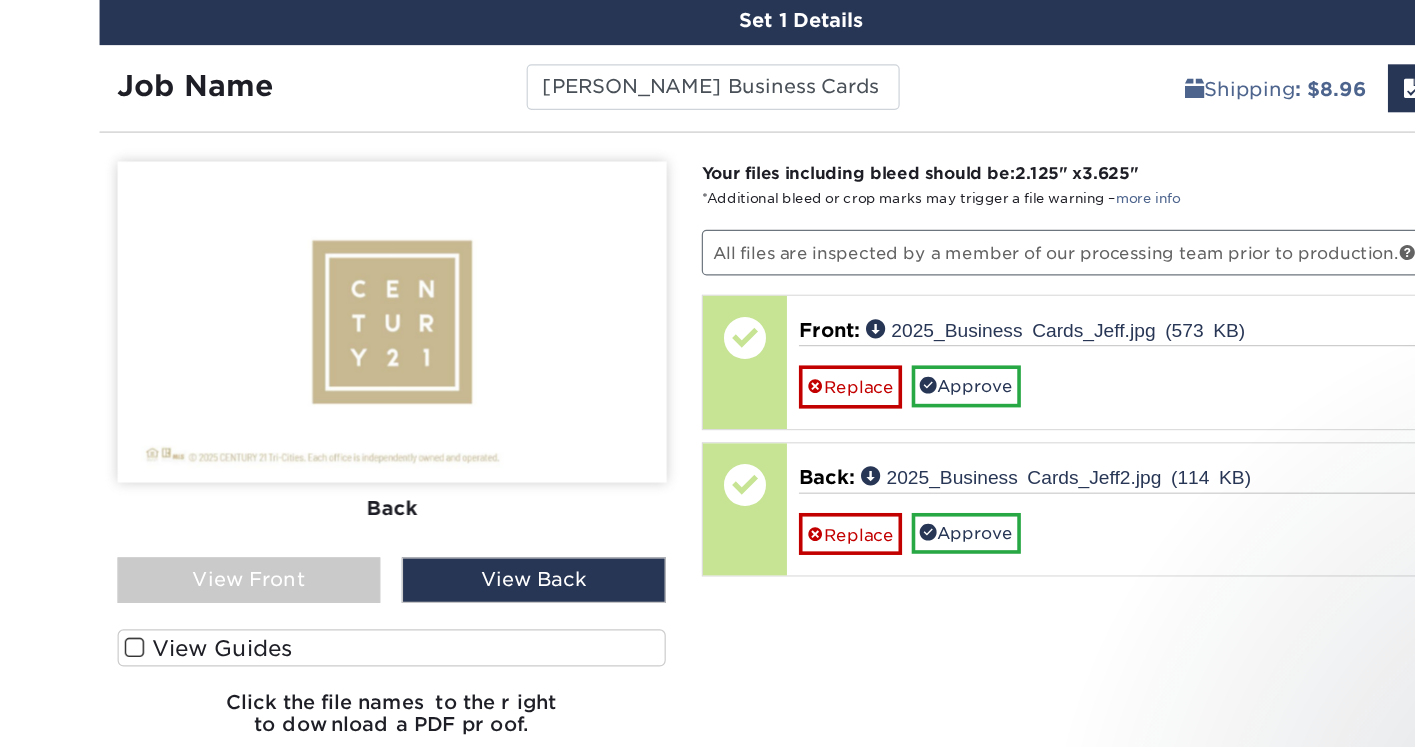 click on "View Front" at bounding box center (248, 484) 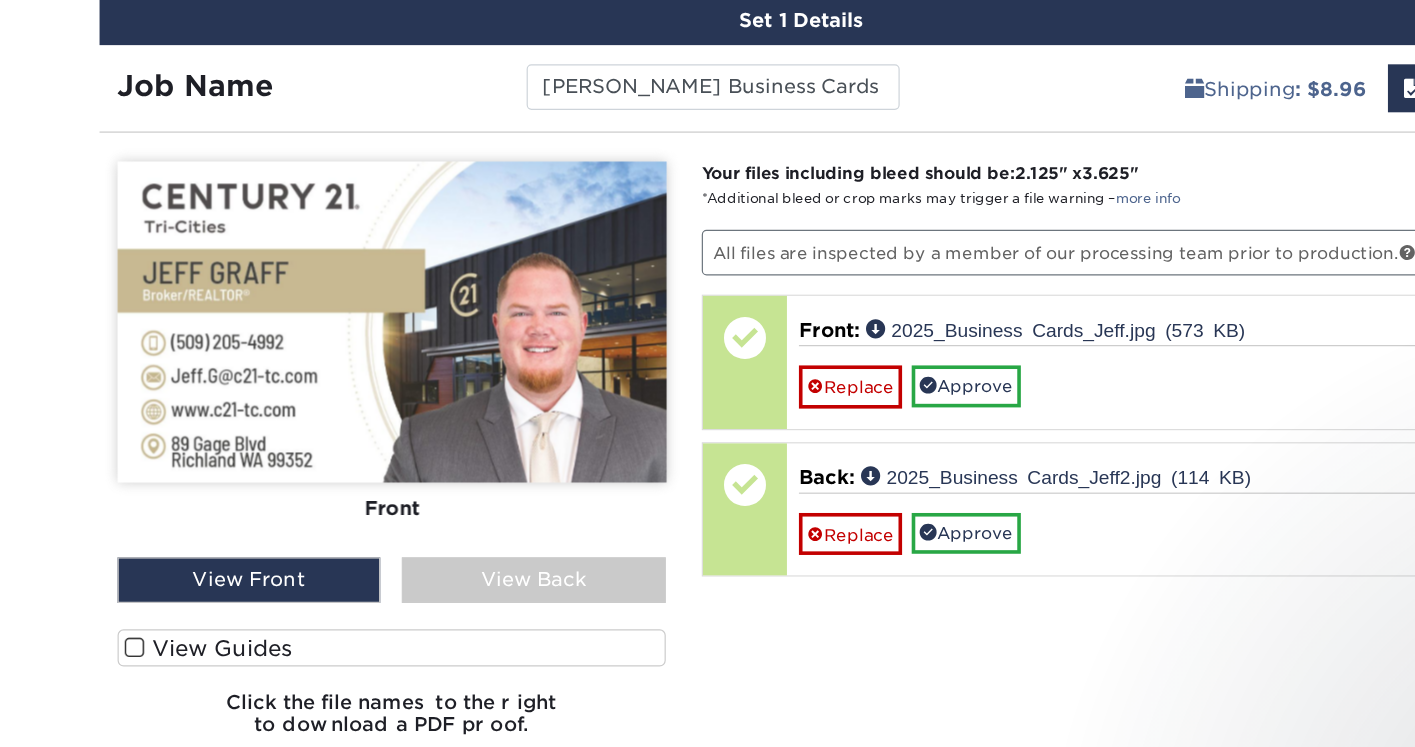 click at bounding box center [152, 540] 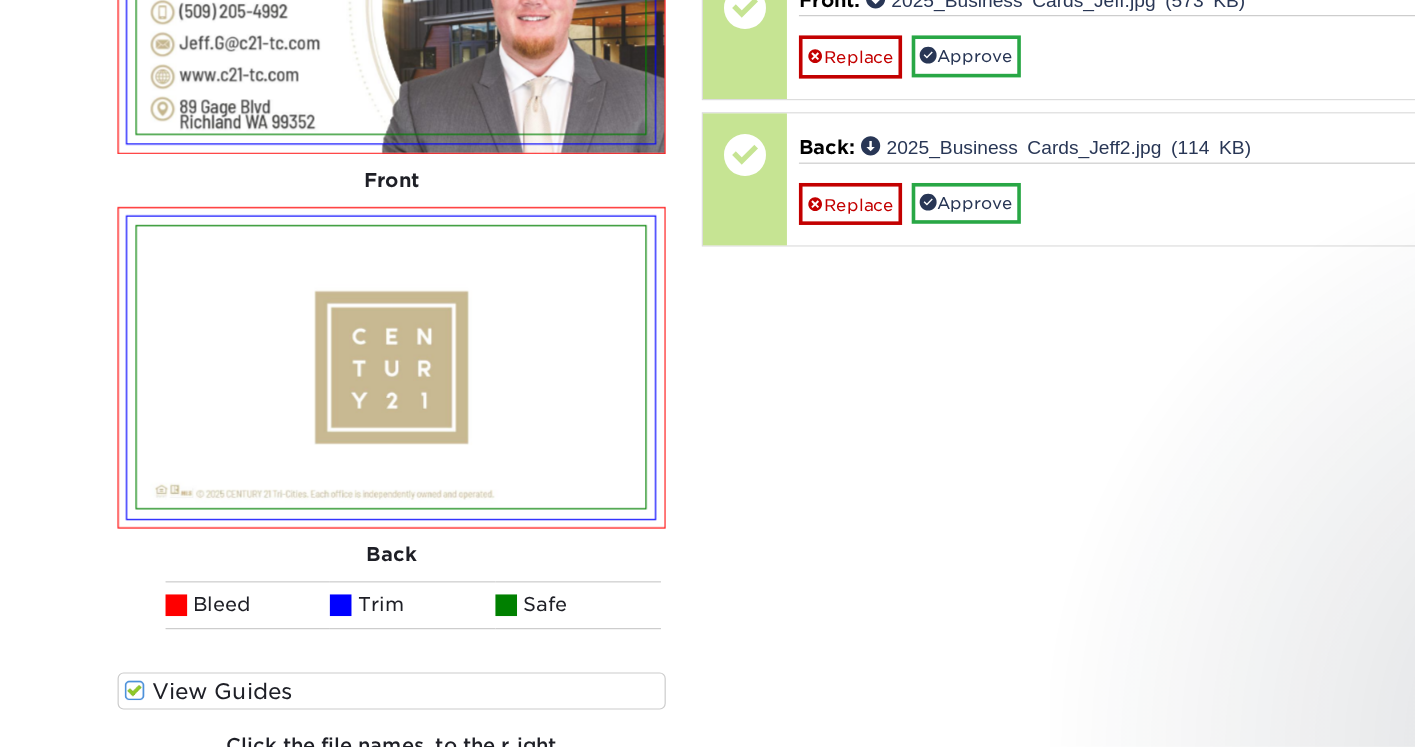 scroll, scrollTop: 1353, scrollLeft: 0, axis: vertical 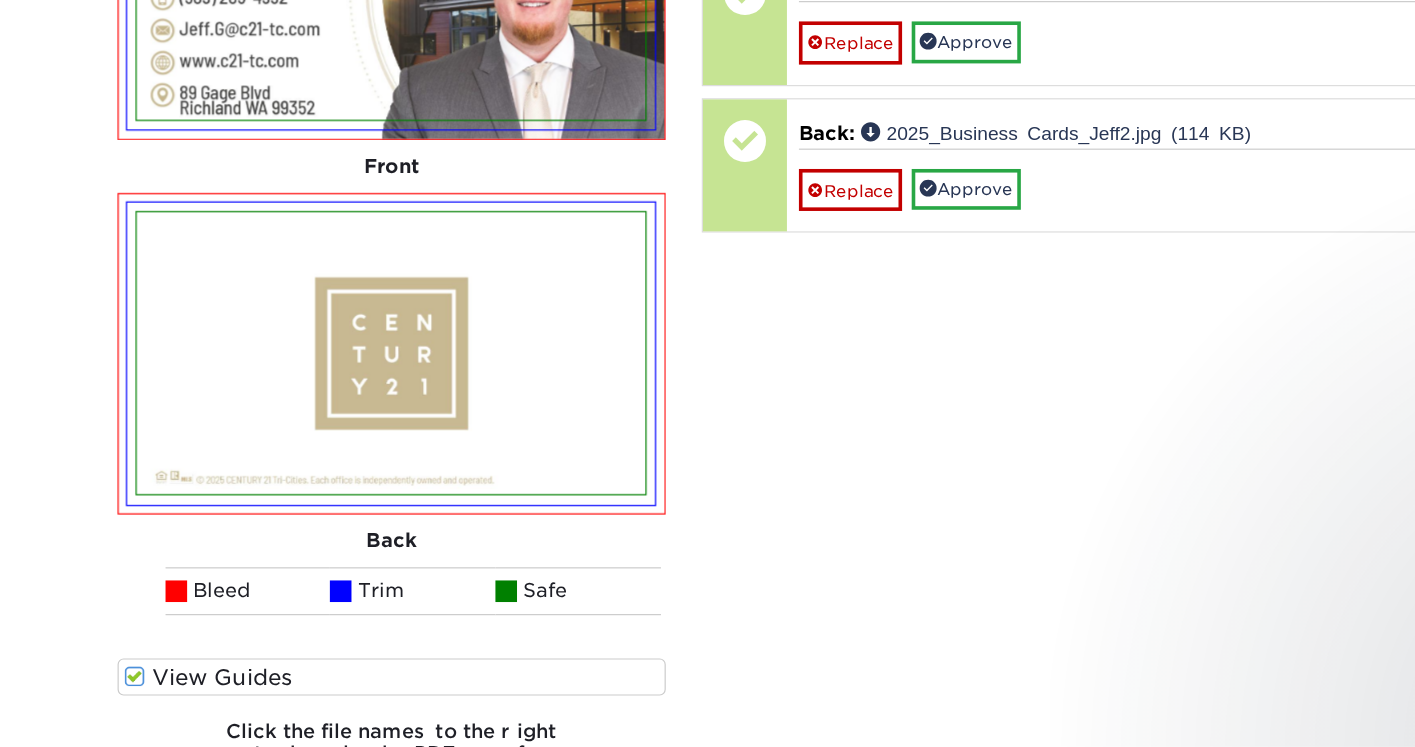 click at bounding box center [152, 688] 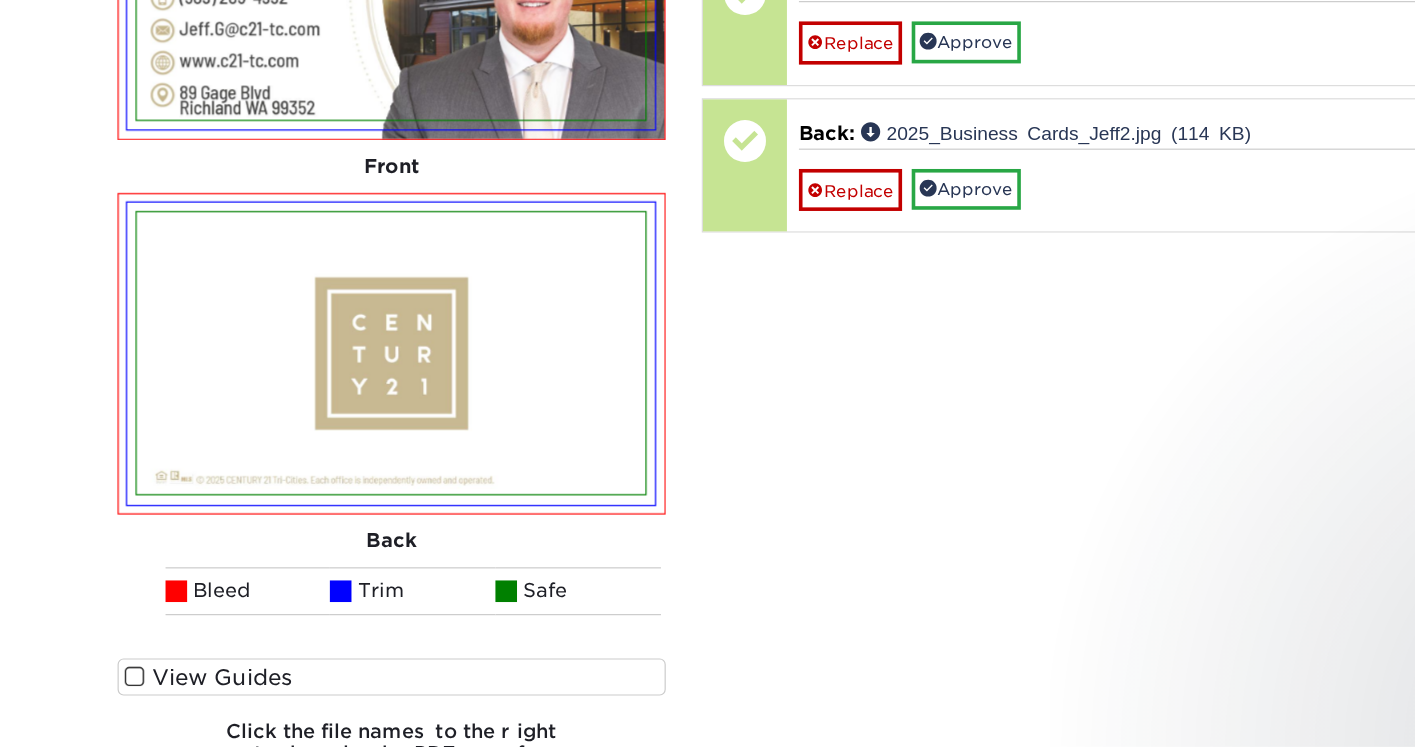 scroll, scrollTop: 1041, scrollLeft: 0, axis: vertical 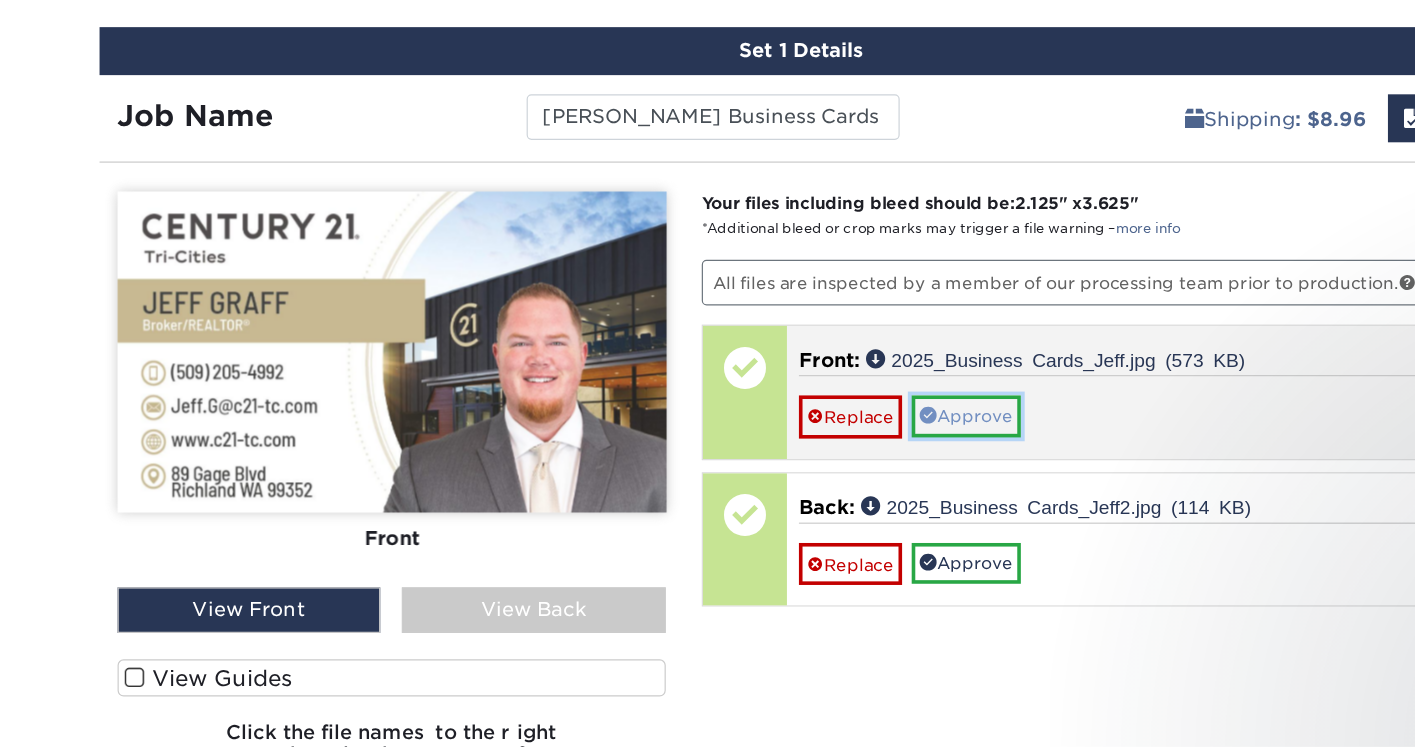 click on "Approve" at bounding box center [845, 471] 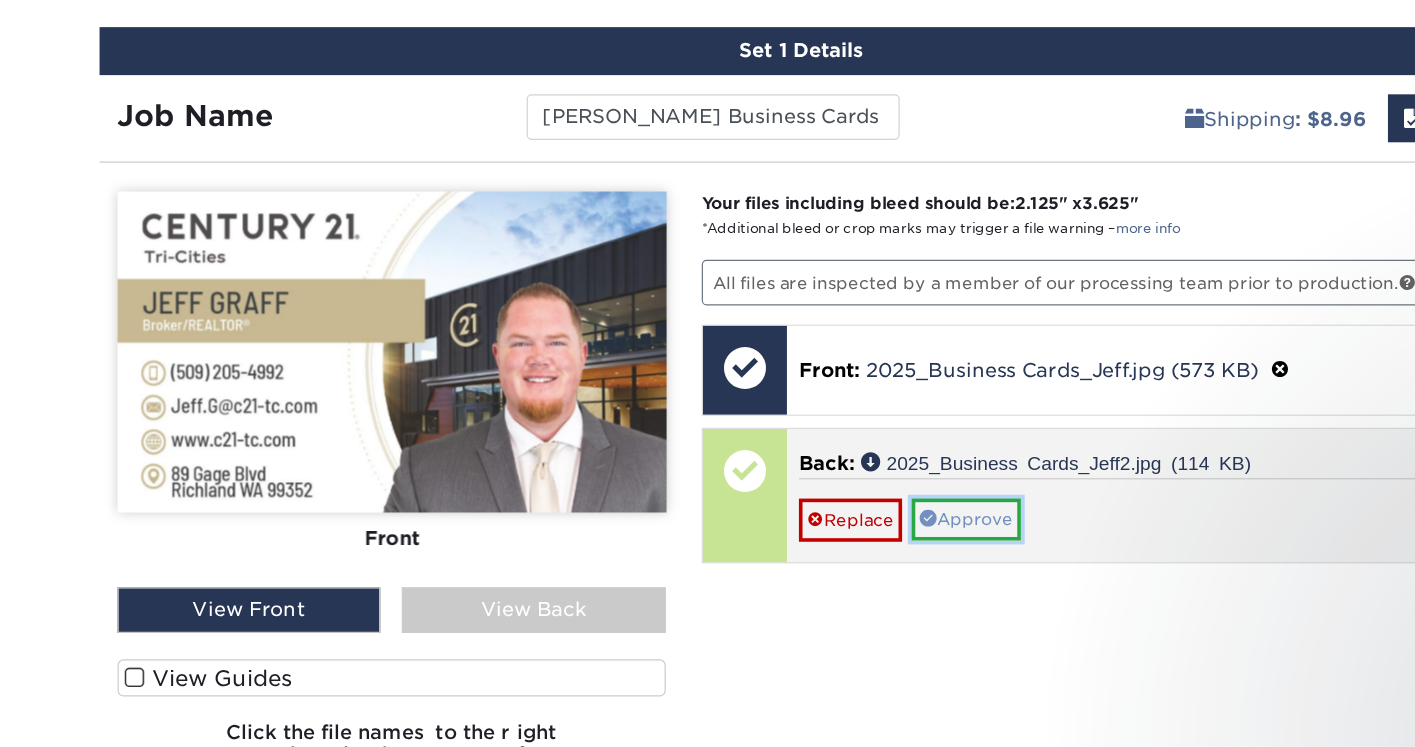 click on "Approve" at bounding box center (845, 557) 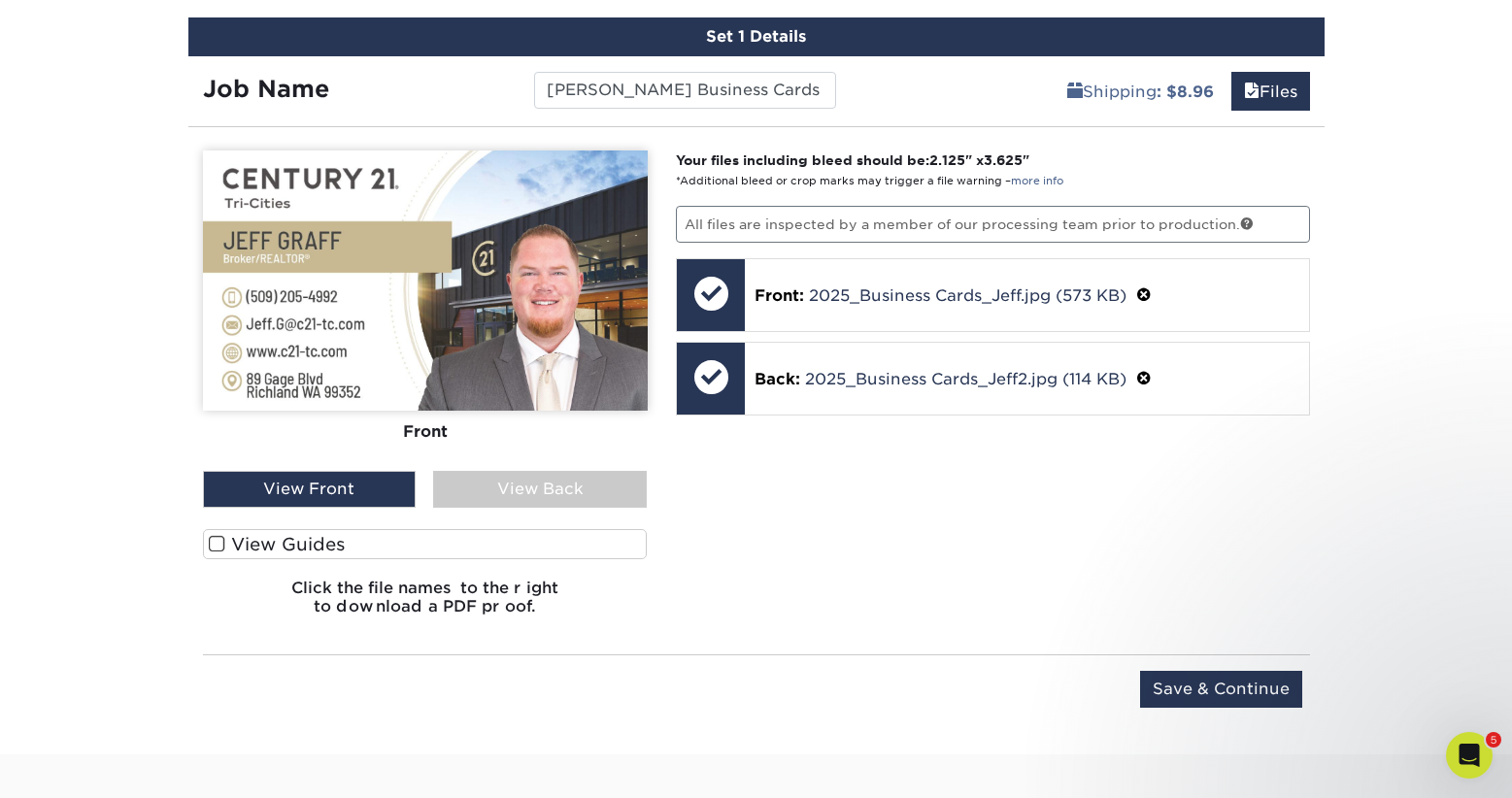 scroll, scrollTop: 1135, scrollLeft: 0, axis: vertical 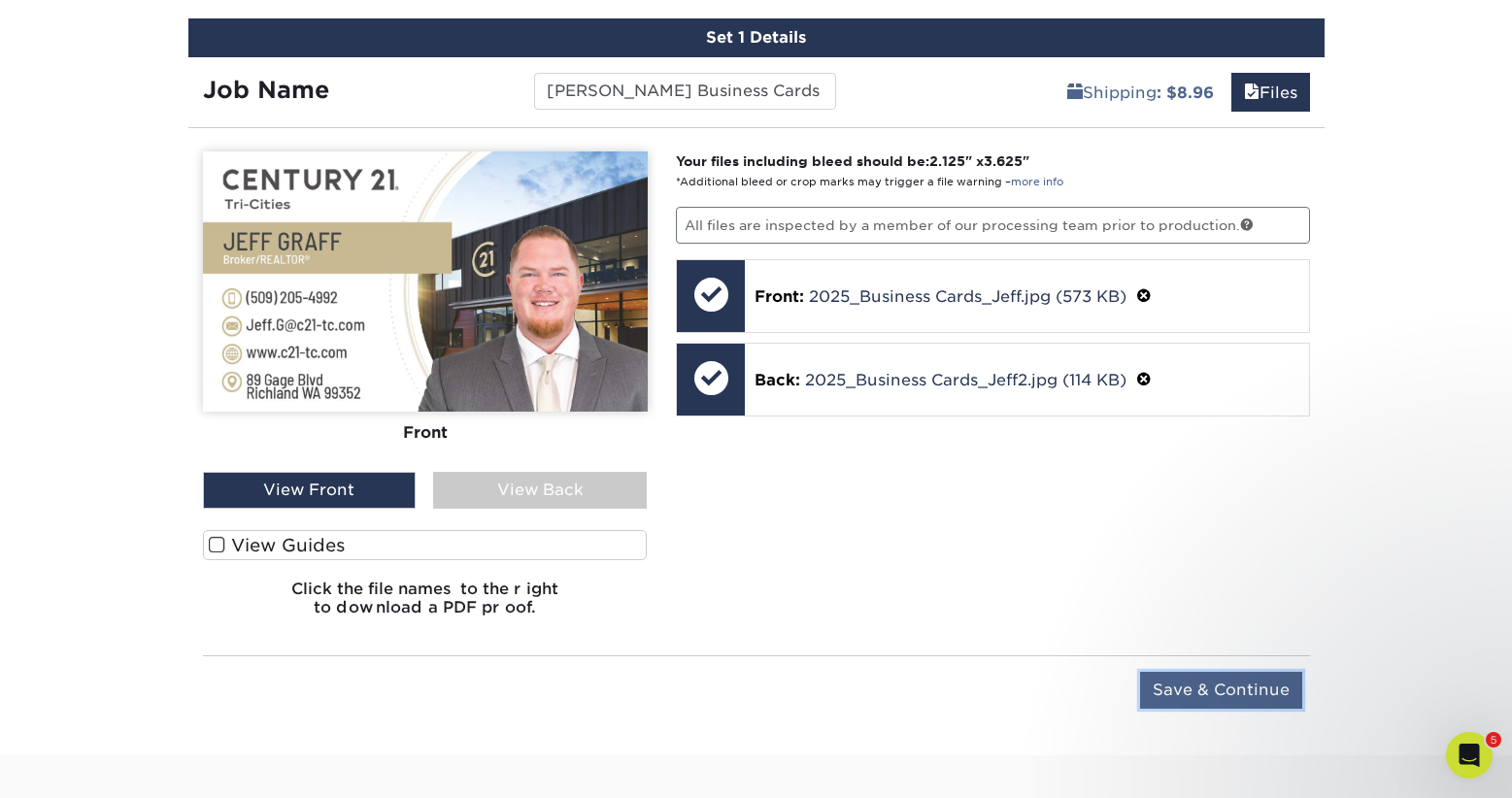 click on "Save & Continue" at bounding box center [1221, 690] 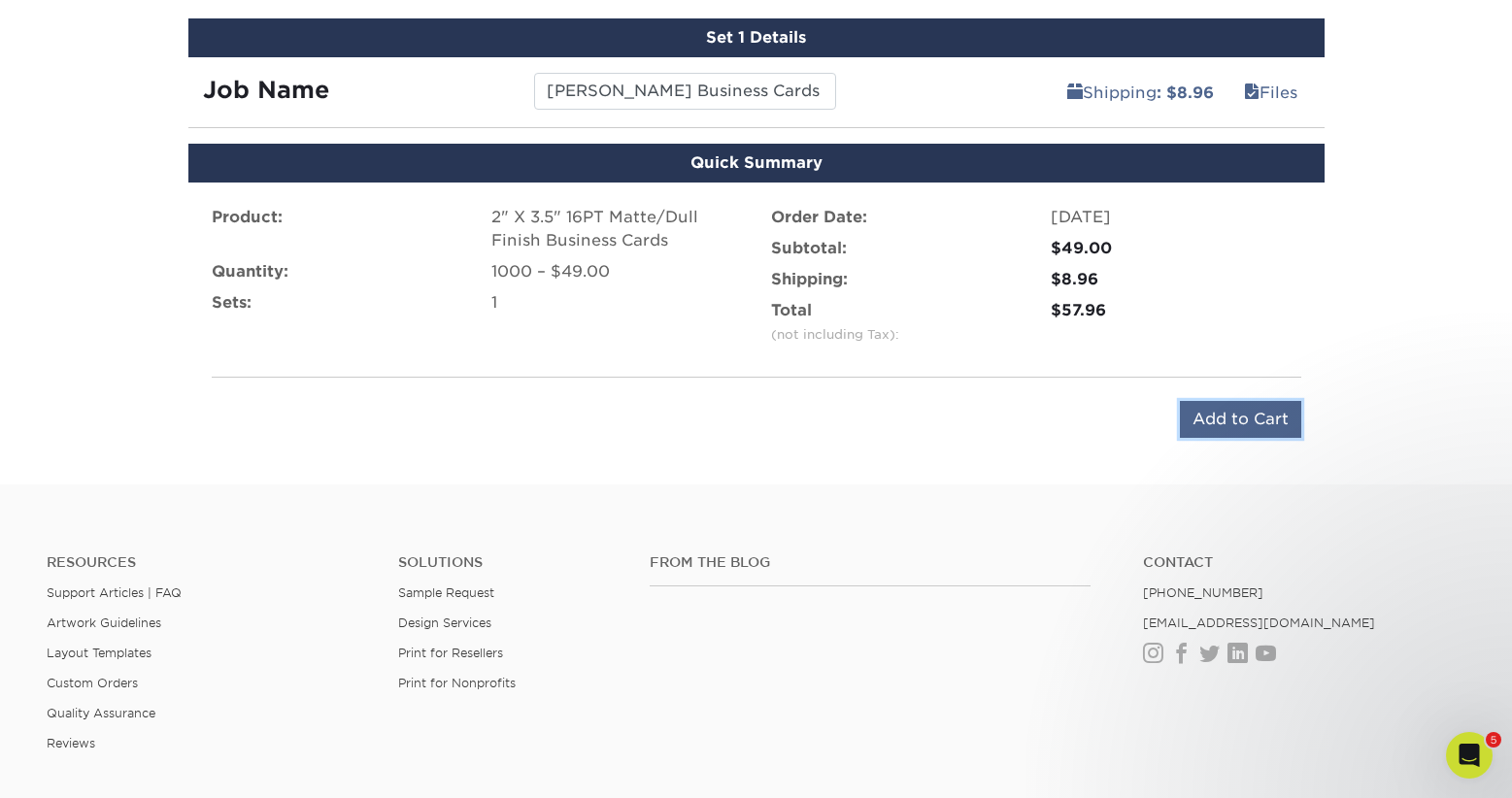 click on "Add to Cart" at bounding box center [1240, 419] 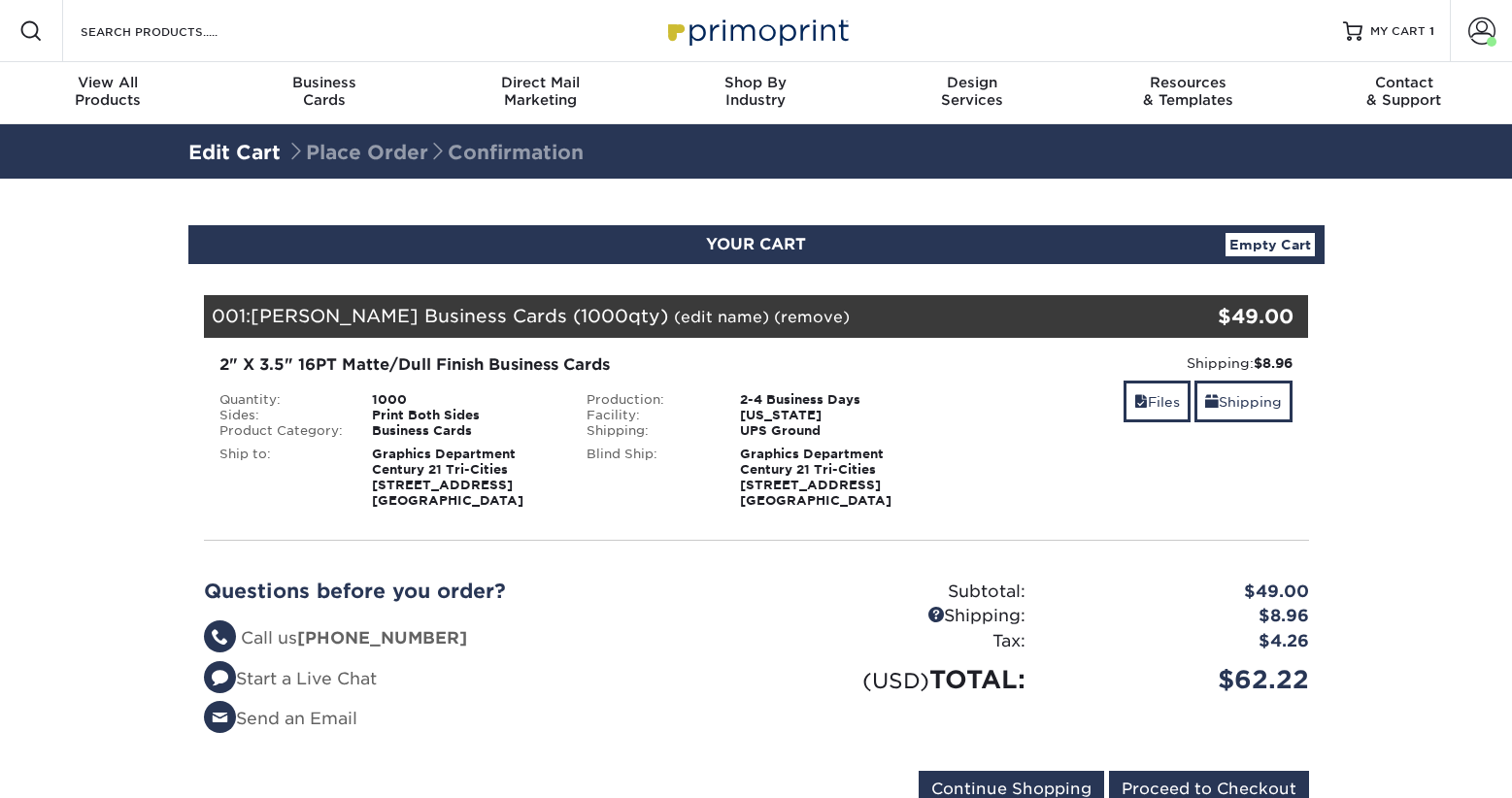 scroll, scrollTop: 0, scrollLeft: 0, axis: both 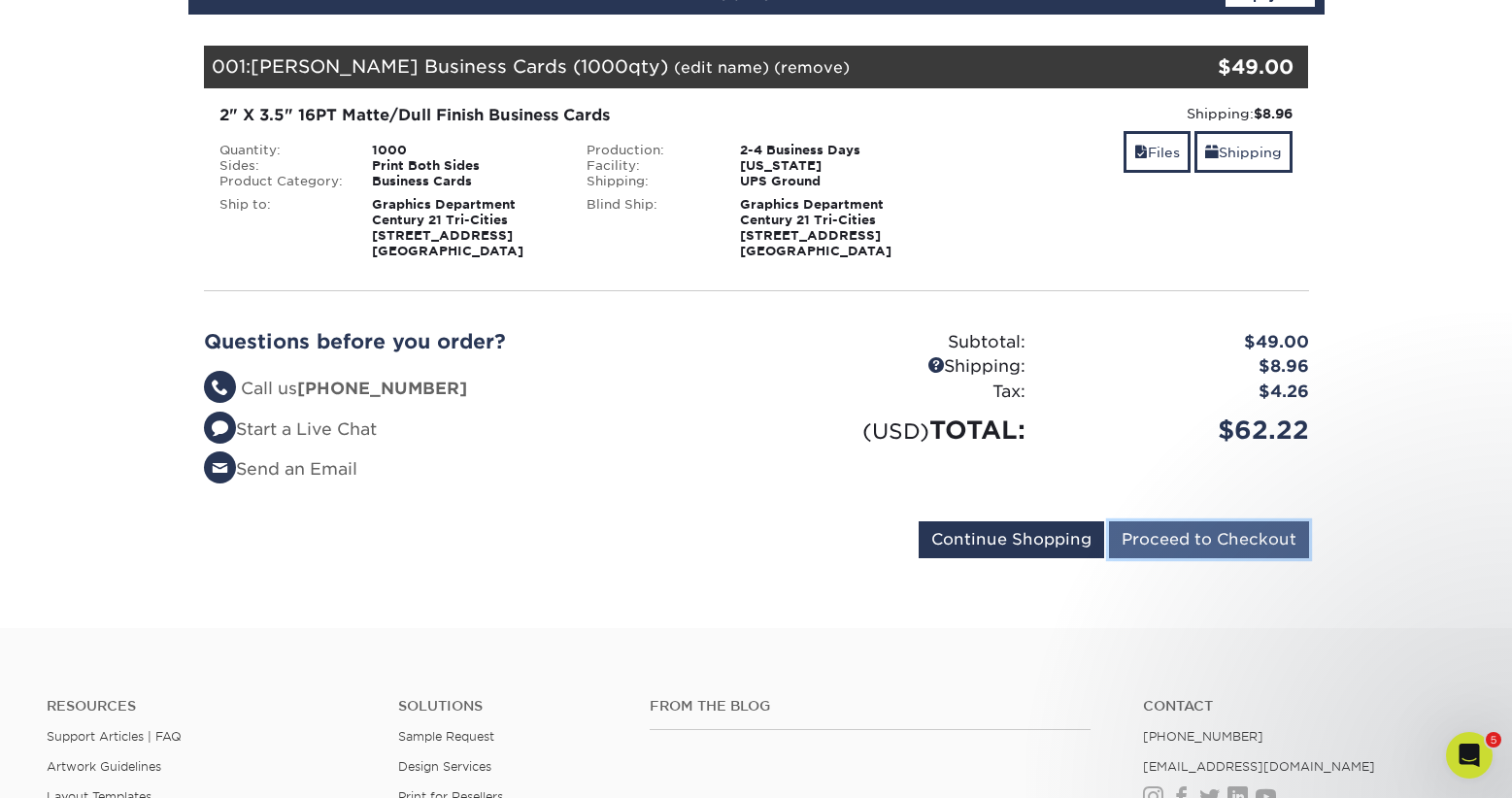 click on "Proceed to Checkout" at bounding box center [1209, 540] 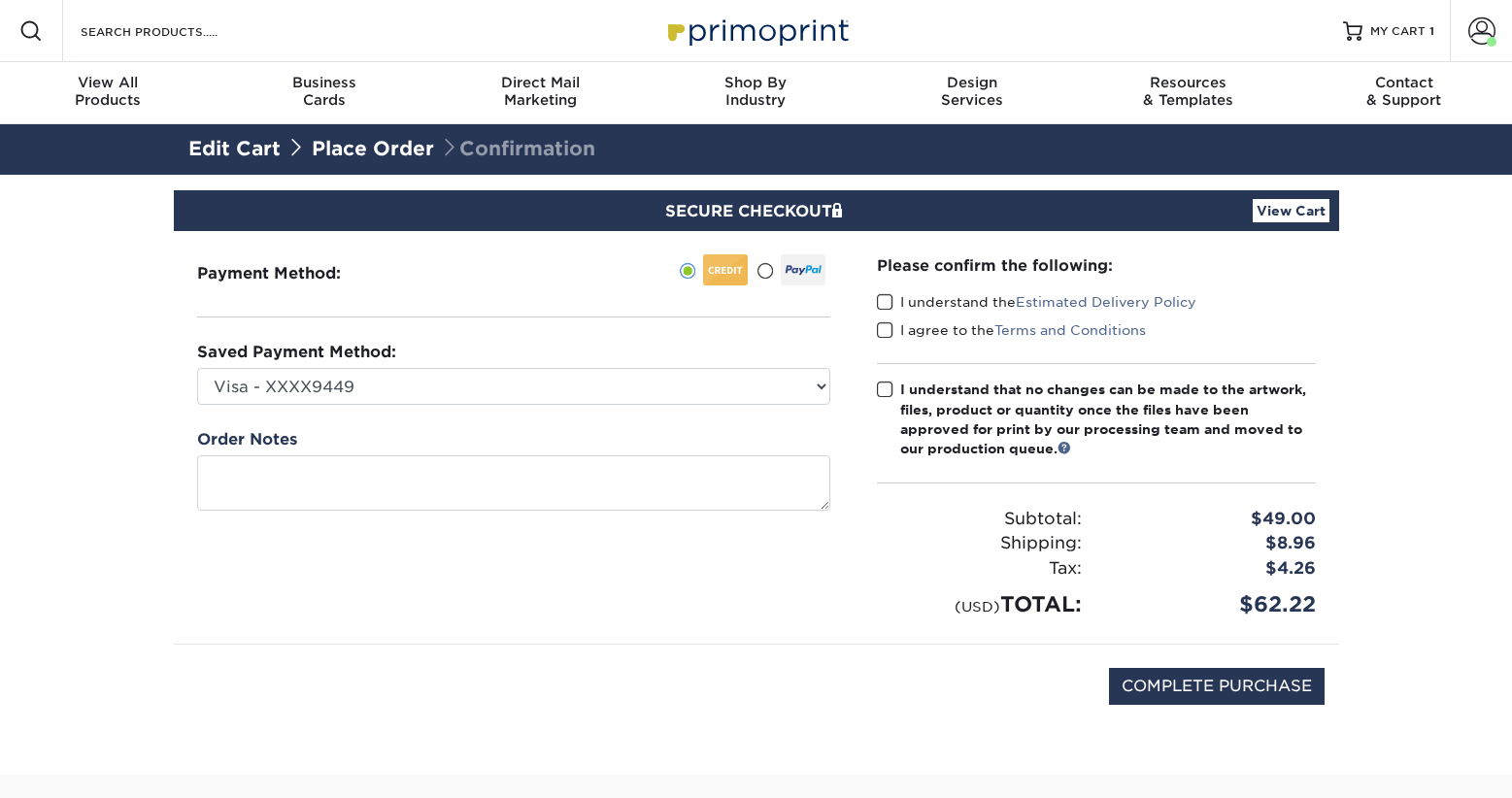 scroll, scrollTop: 0, scrollLeft: 0, axis: both 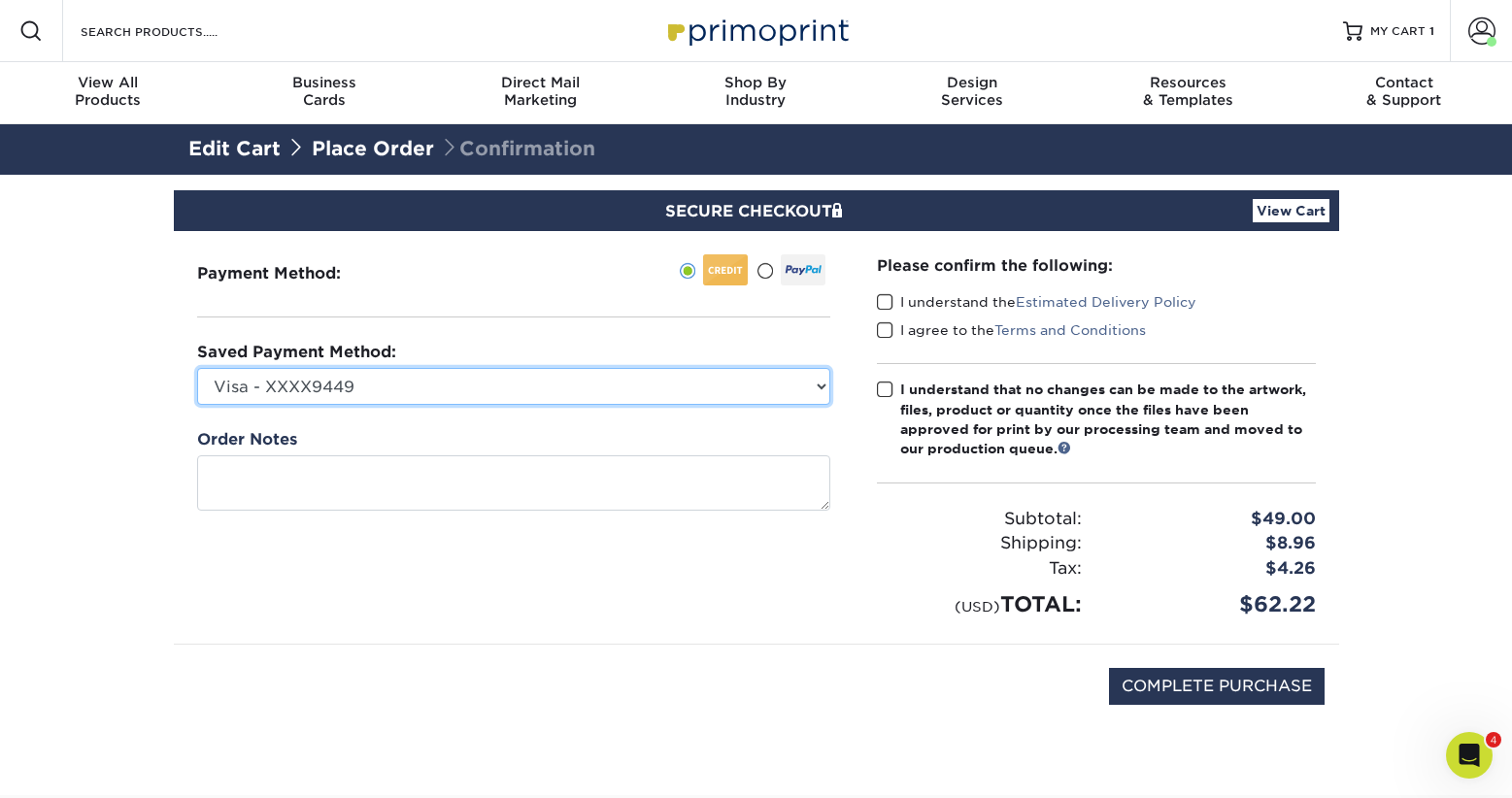 click on "Visa - XXXX9449 Visa - XXXX9537 Visa - XXXX7290 Visa - XXXX7290 Visa - XXXX9813 Visa - XXXX9813 Visa - XXXX7290 Visa - XXXX7290 Visa - XXXX6778 Visa - XXXX6778 Visa - XXXX6778 Visa - XXXX1934 New Credit Card" at bounding box center [514, 386] 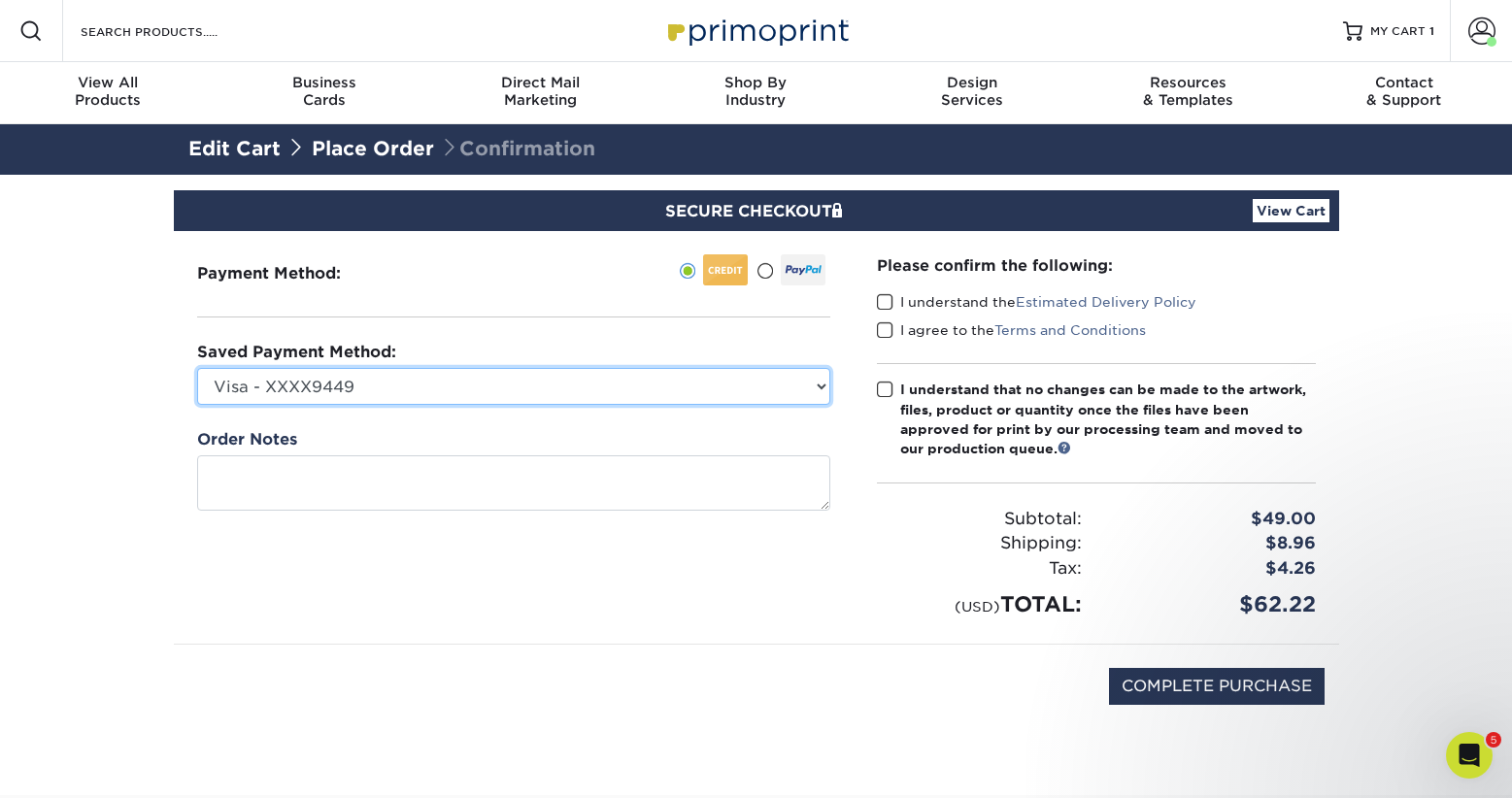 scroll, scrollTop: 0, scrollLeft: 0, axis: both 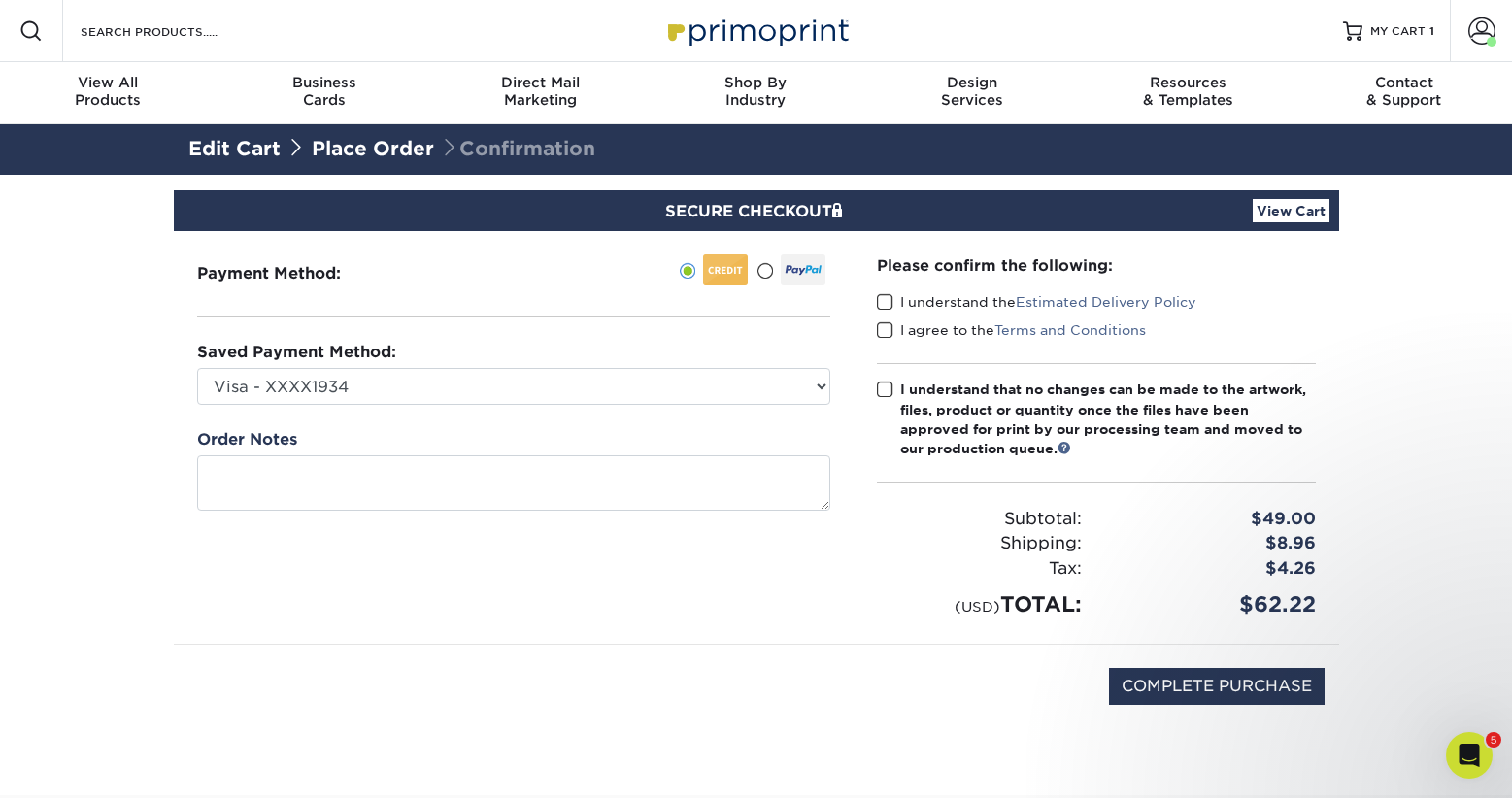 click at bounding box center [885, 302] 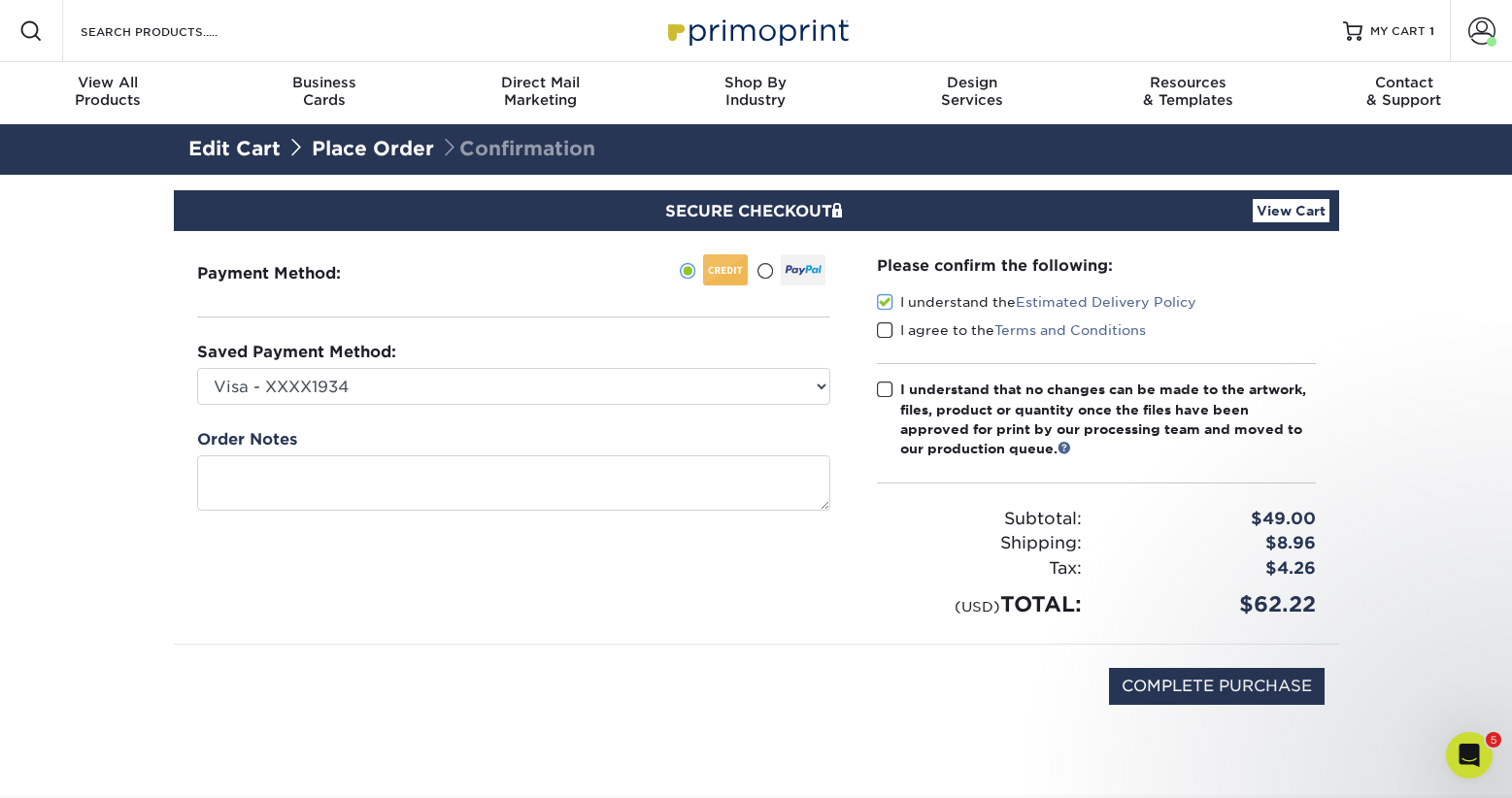 click at bounding box center (885, 330) 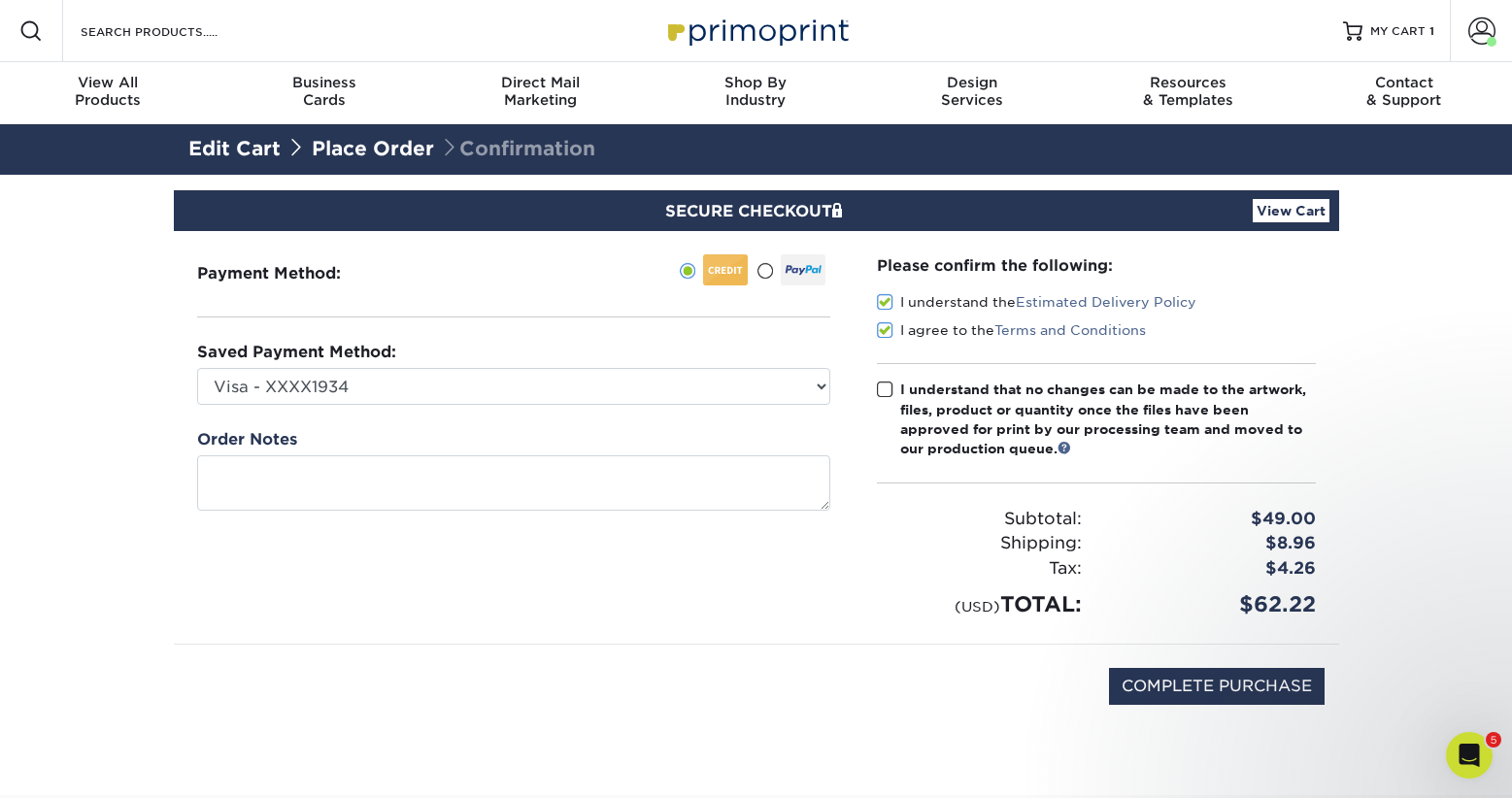 click at bounding box center (885, 389) 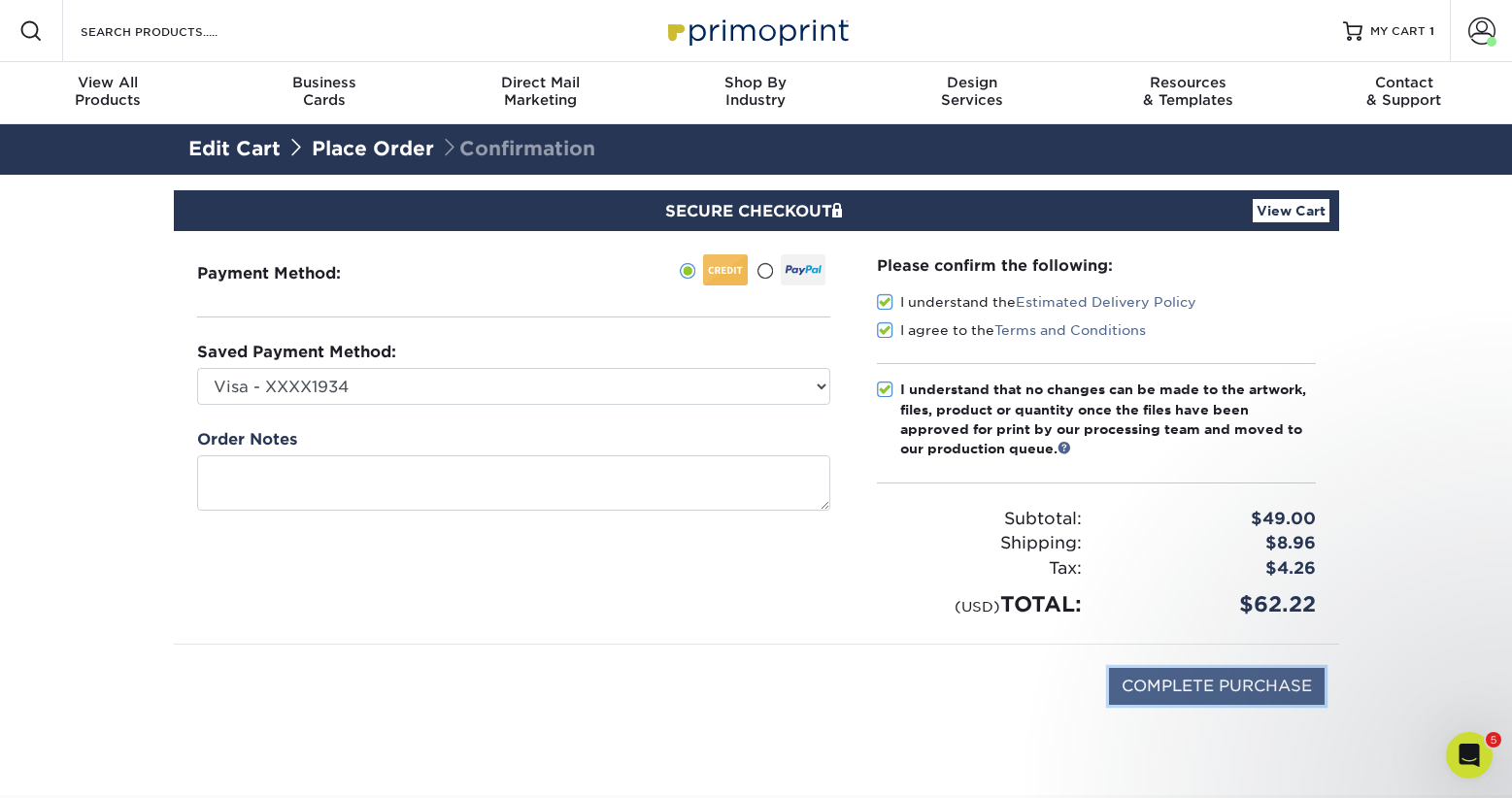 click on "COMPLETE PURCHASE" at bounding box center [1217, 686] 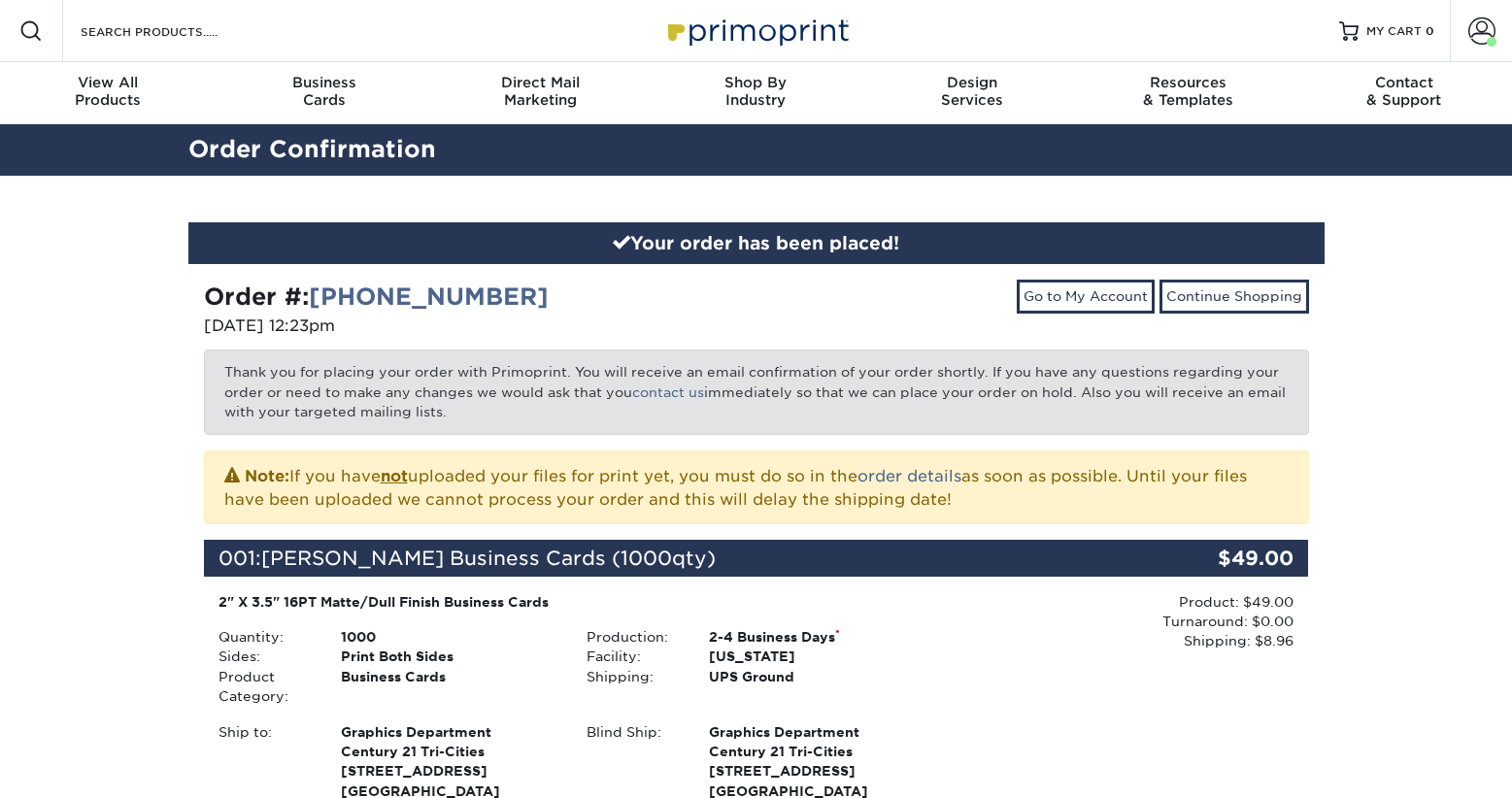 scroll, scrollTop: 0, scrollLeft: 0, axis: both 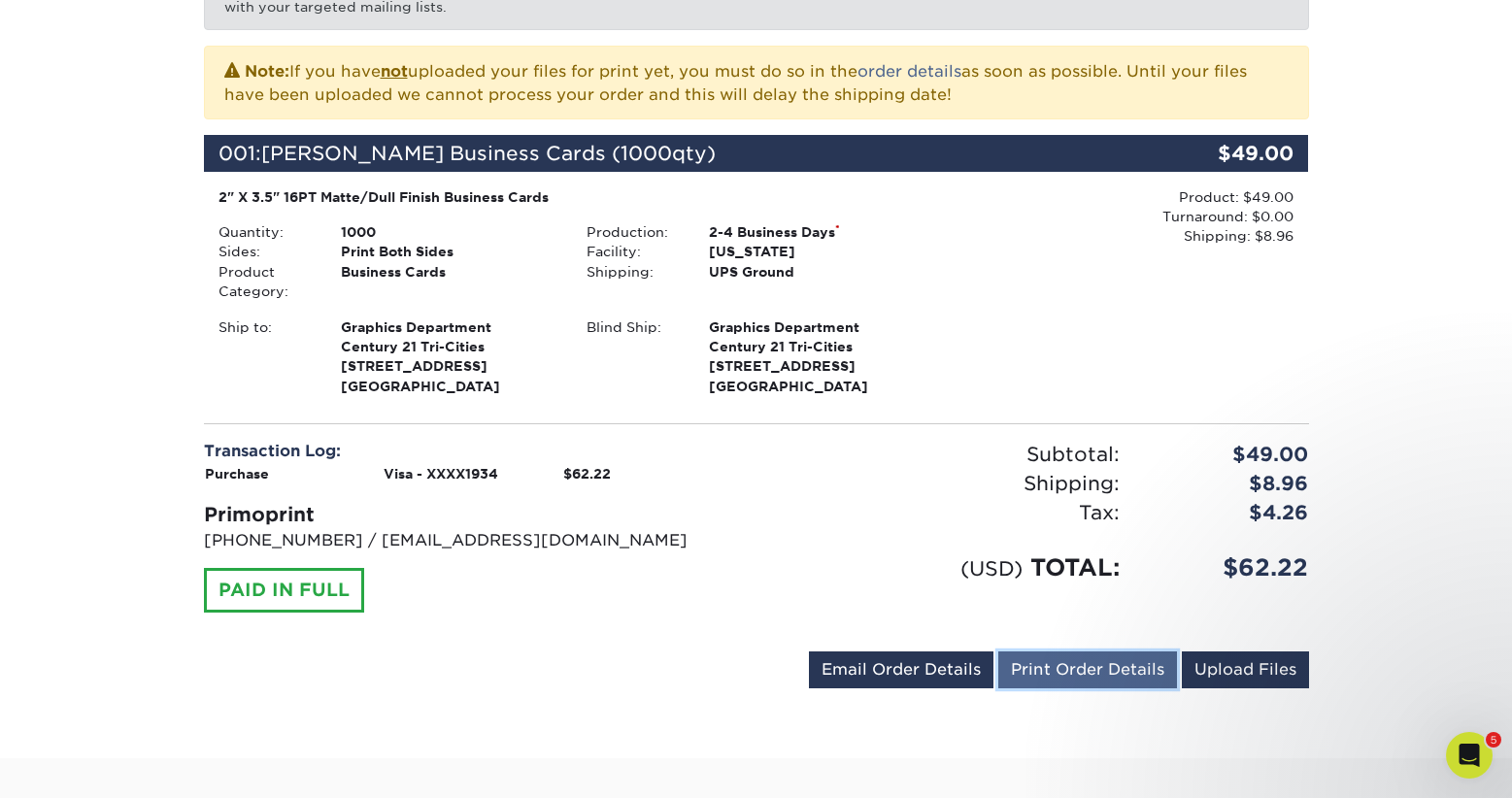 click on "Print Order Details" at bounding box center [1088, 670] 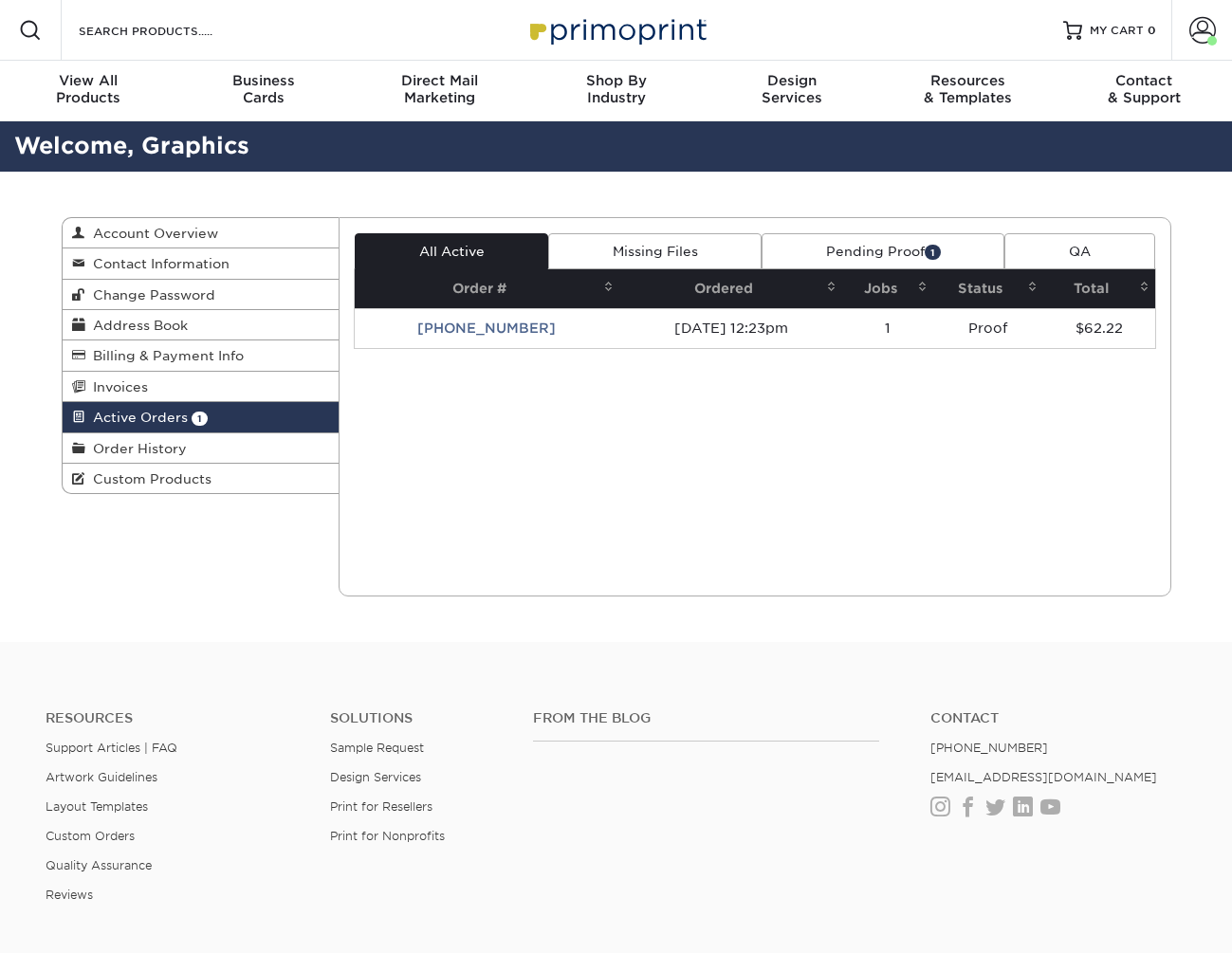 scroll, scrollTop: 0, scrollLeft: 0, axis: both 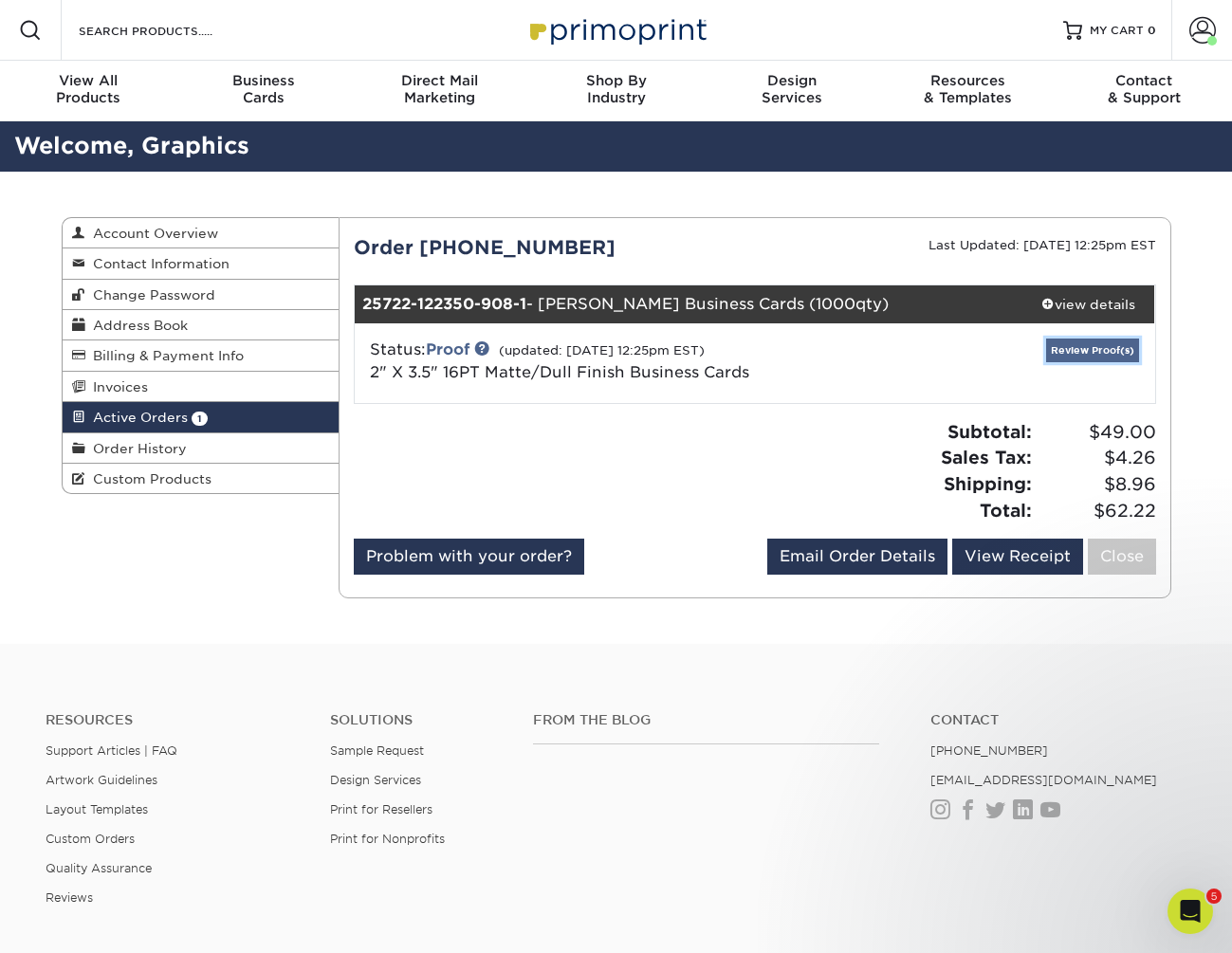 click on "Review Proof(s)" at bounding box center [1093, 350] 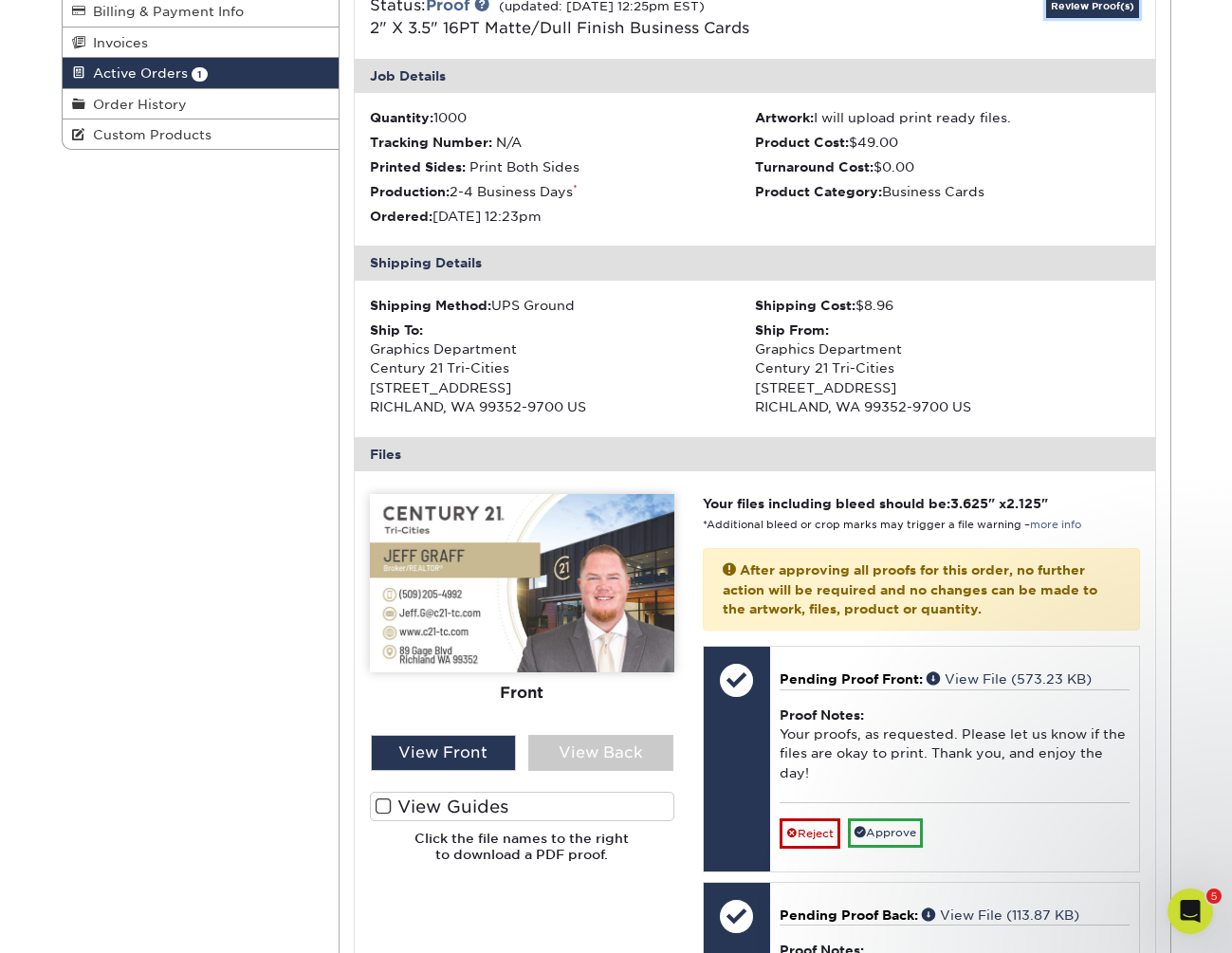 scroll, scrollTop: 355, scrollLeft: 0, axis: vertical 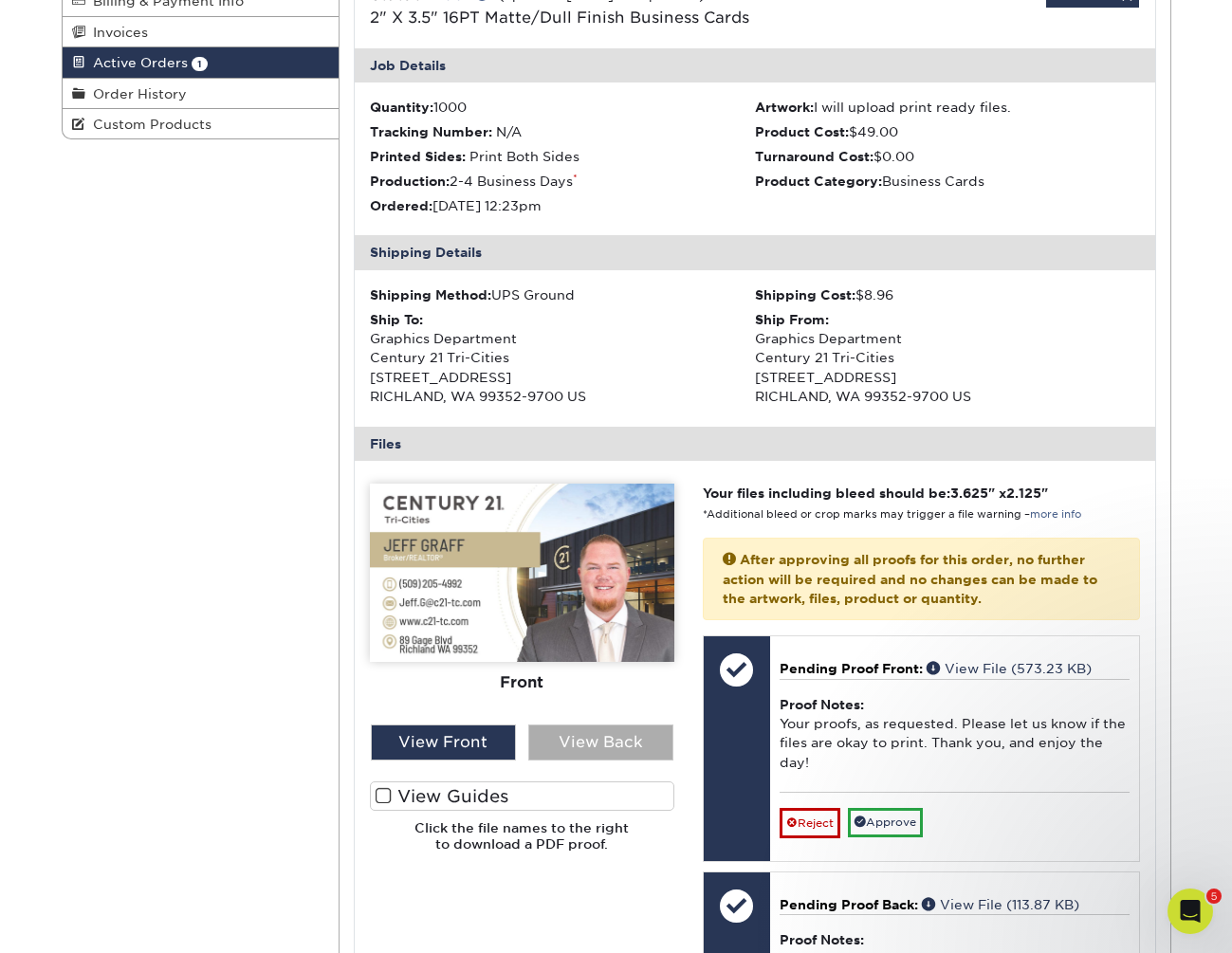 click on "View Back" at bounding box center (600, 742) 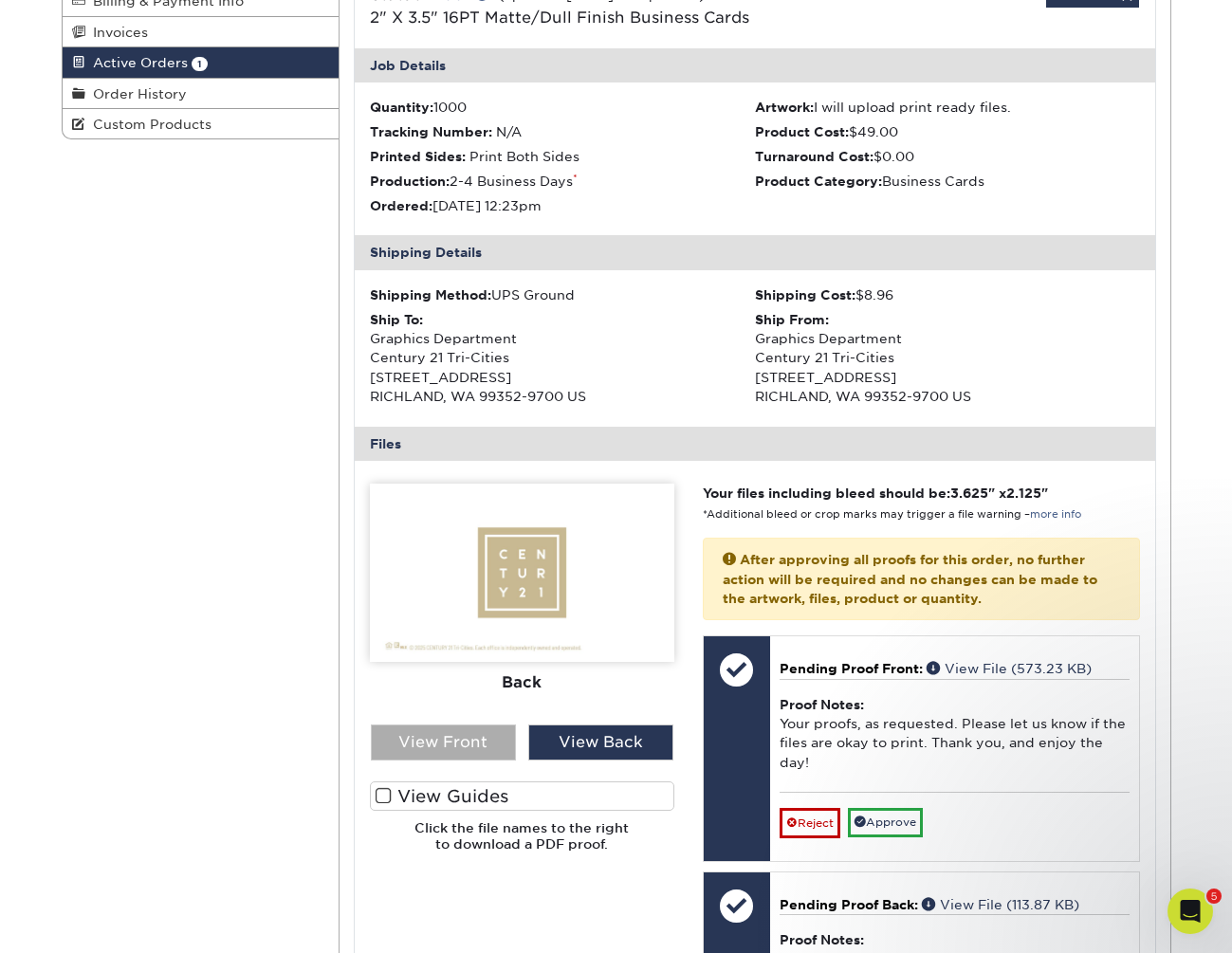 click on "View Front" at bounding box center (443, 742) 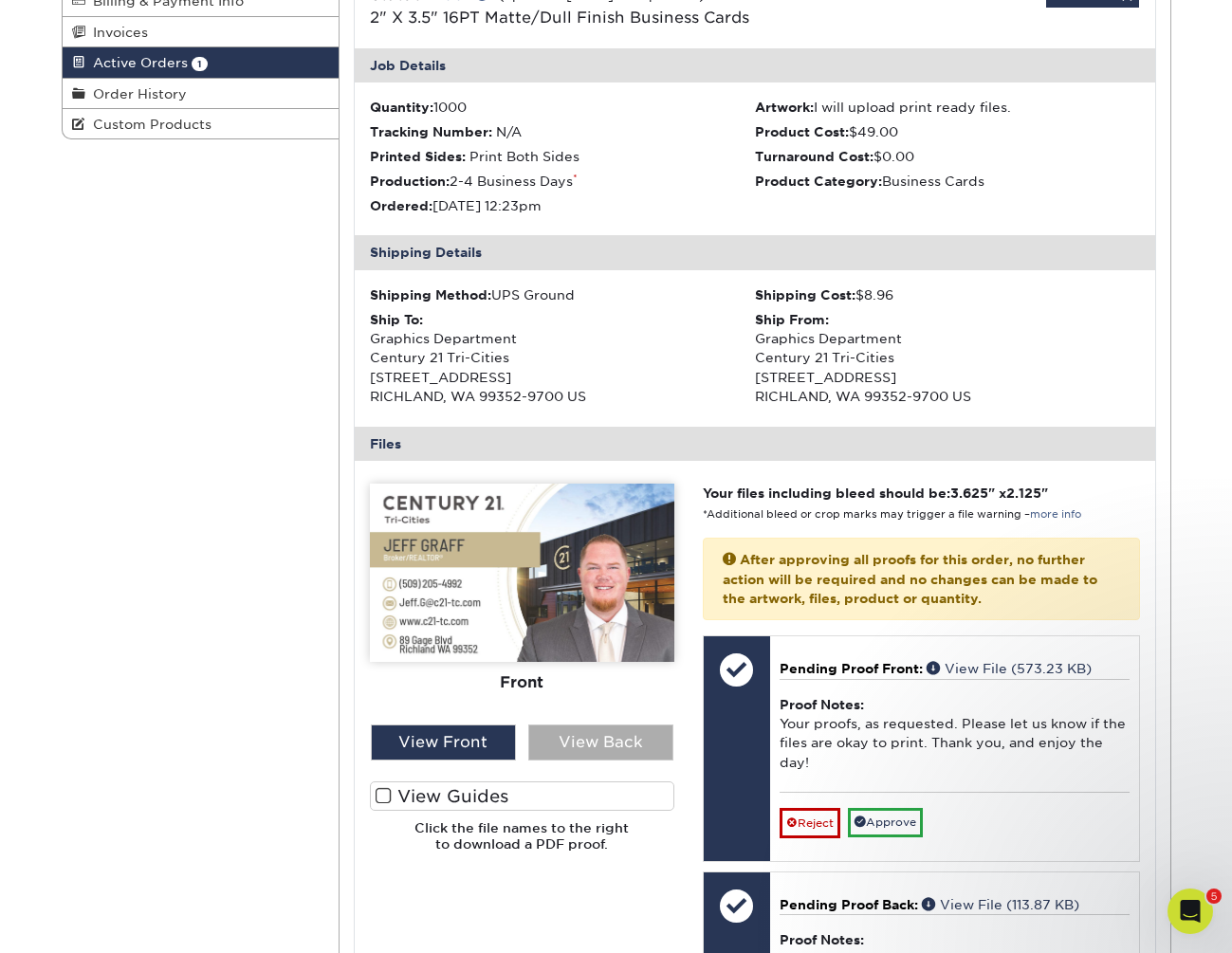 click on "View Back" at bounding box center [600, 742] 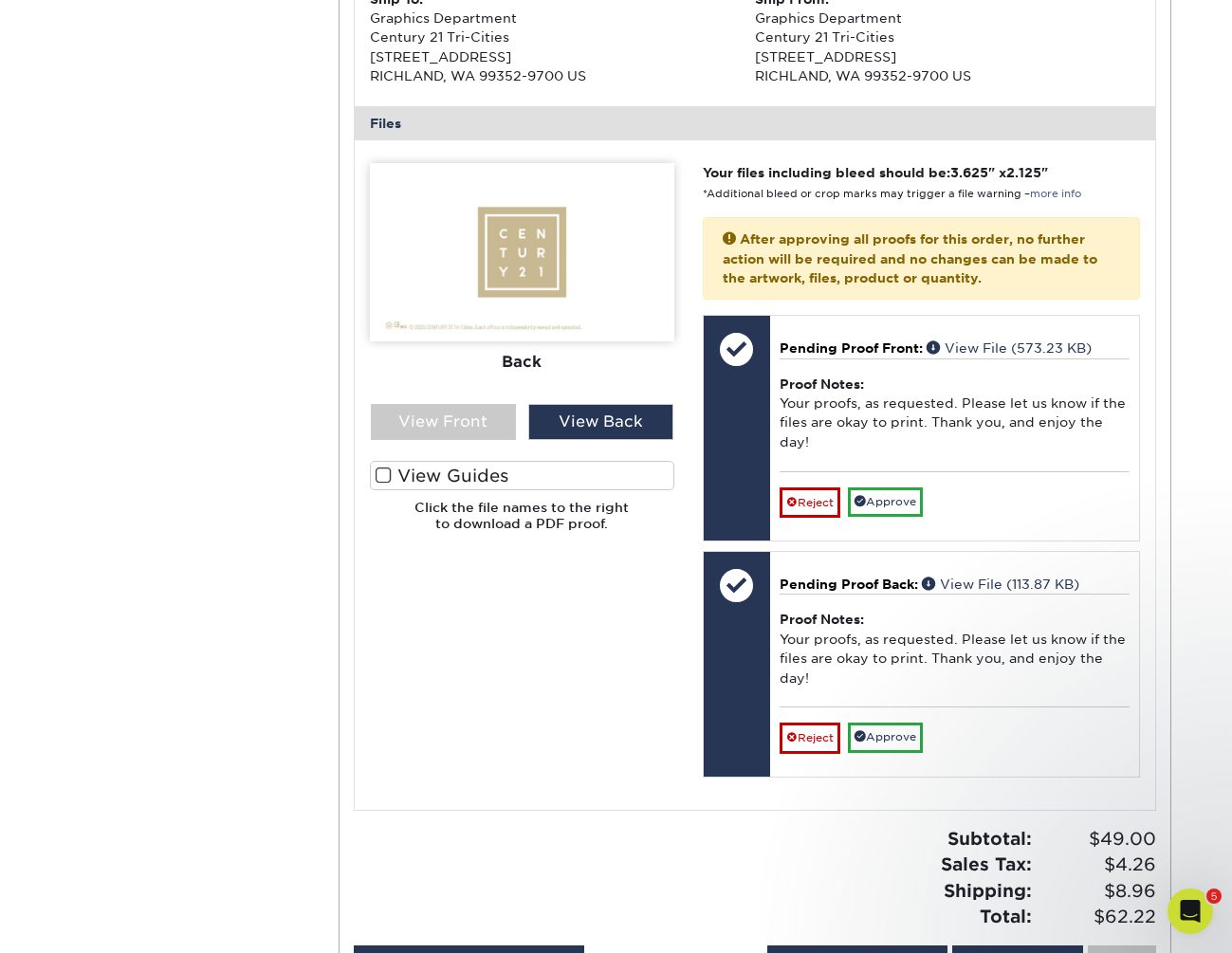 scroll, scrollTop: 677, scrollLeft: 0, axis: vertical 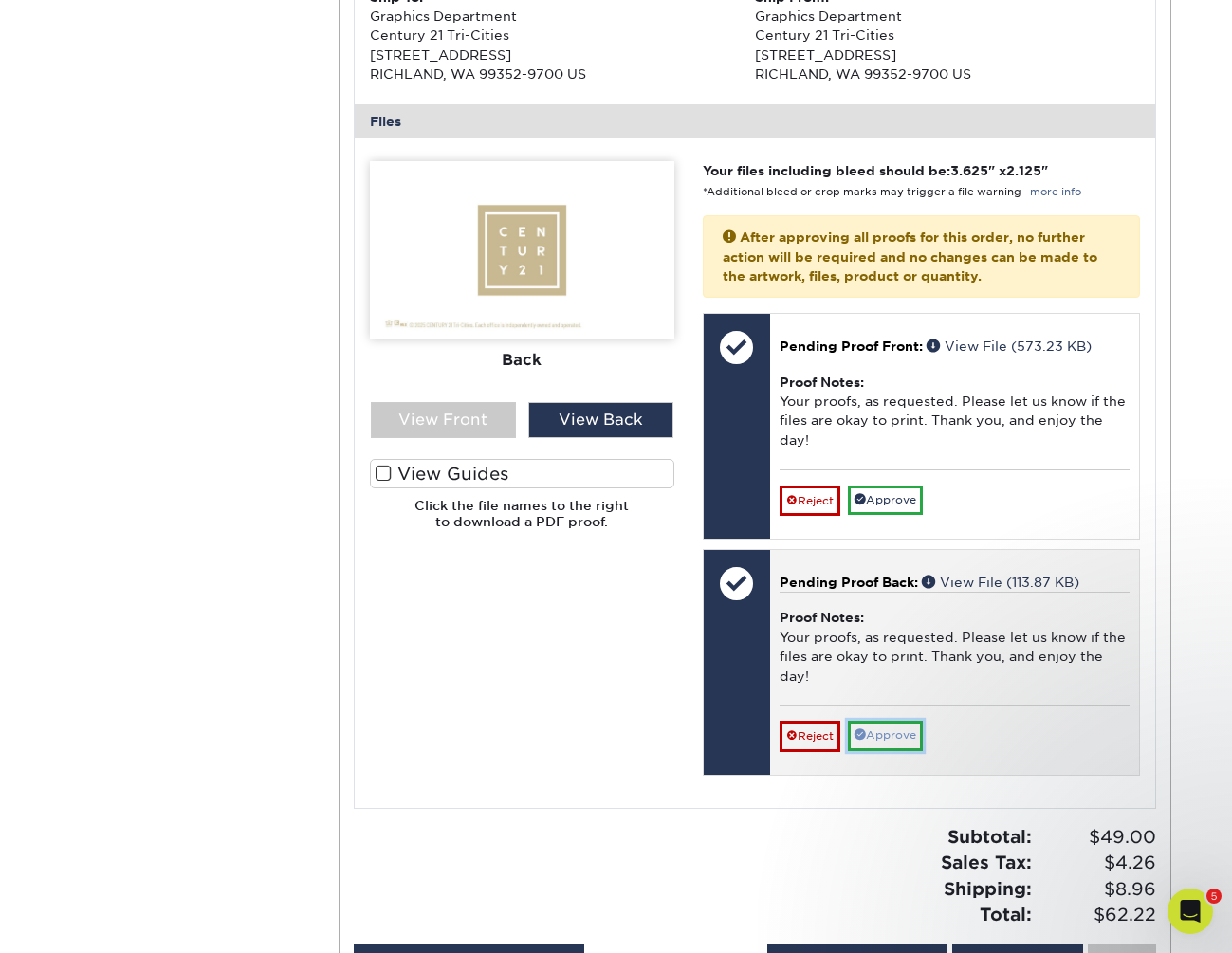 click on "Approve" at bounding box center (885, 735) 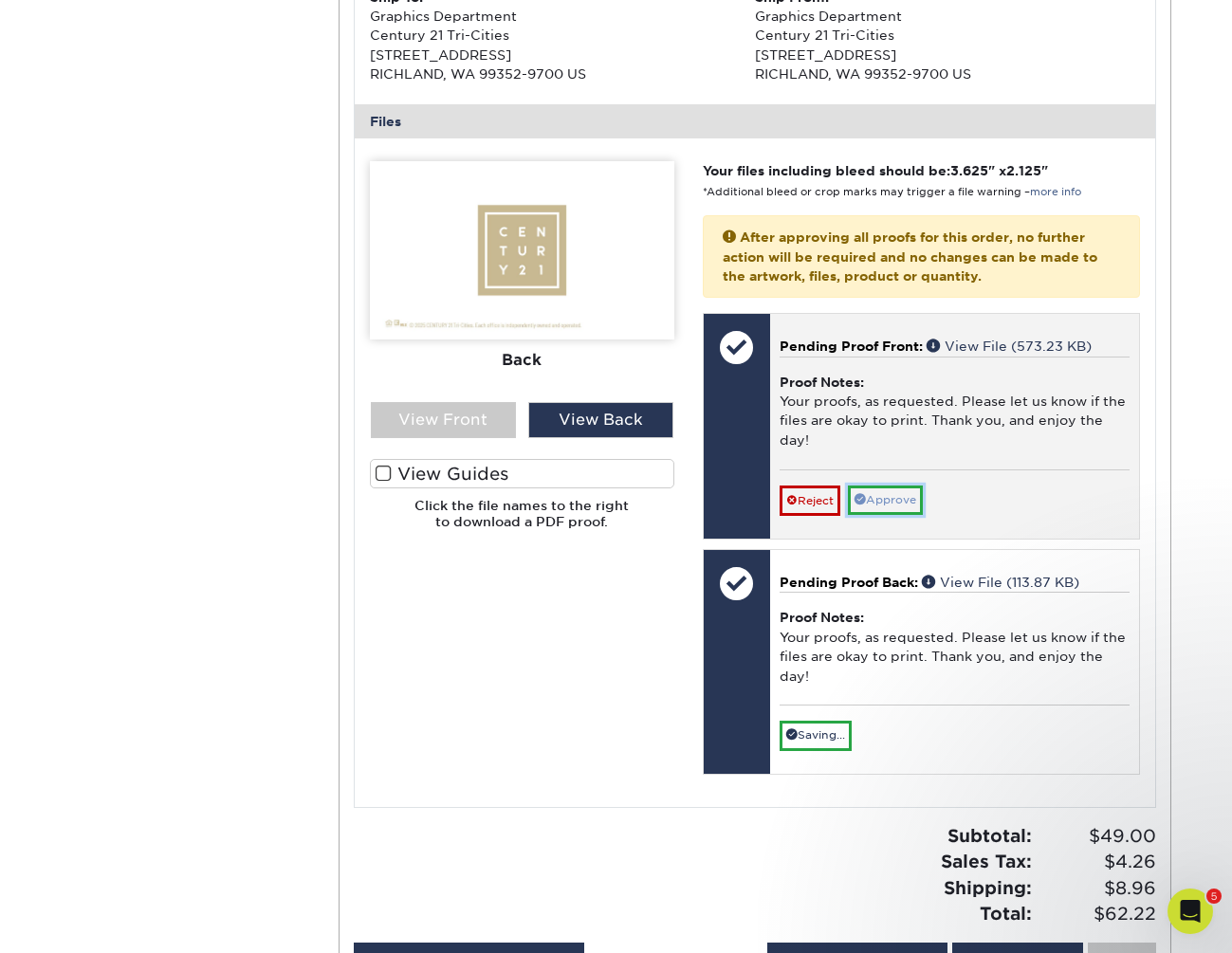 click on "Approve" at bounding box center (885, 500) 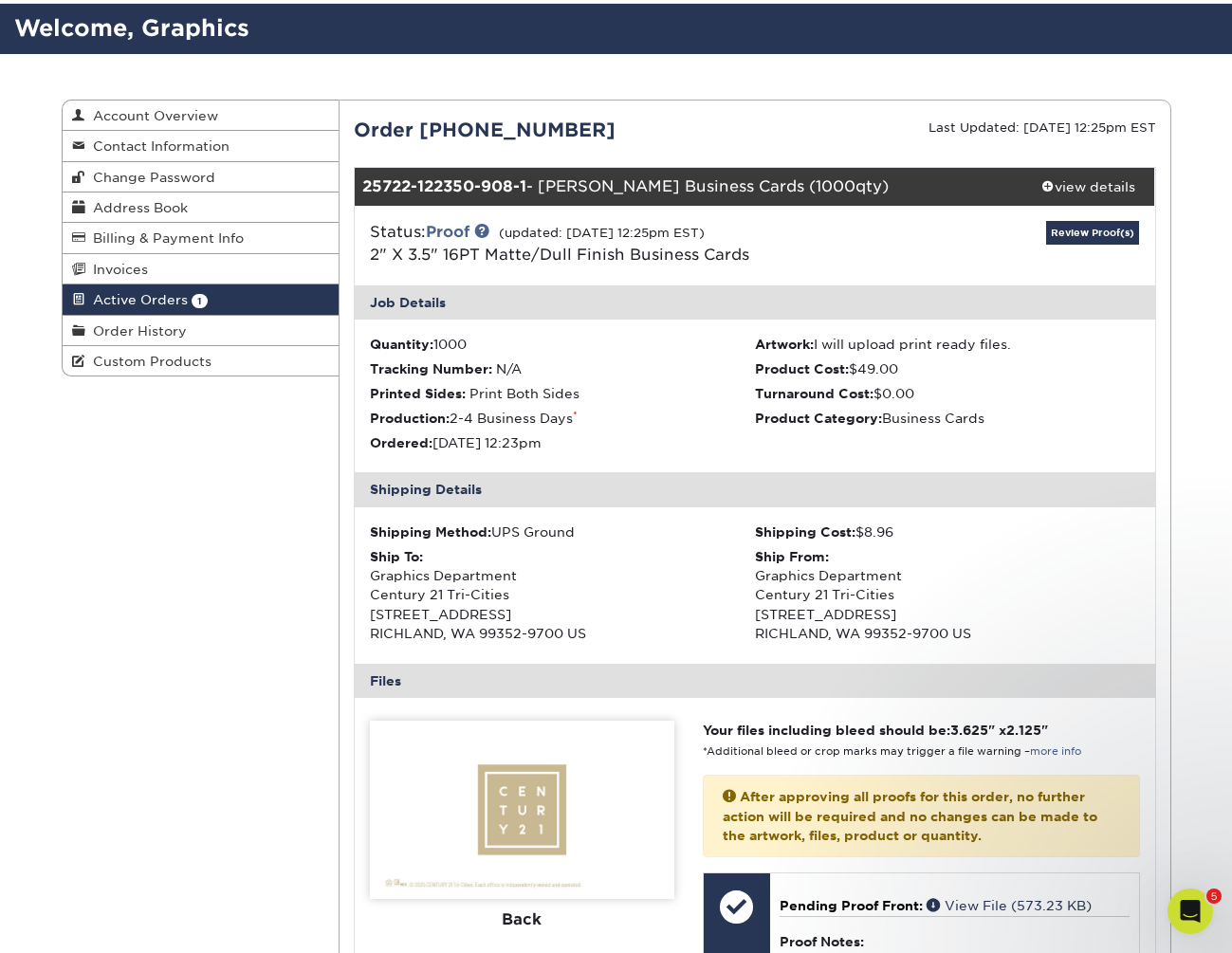 scroll, scrollTop: 0, scrollLeft: 0, axis: both 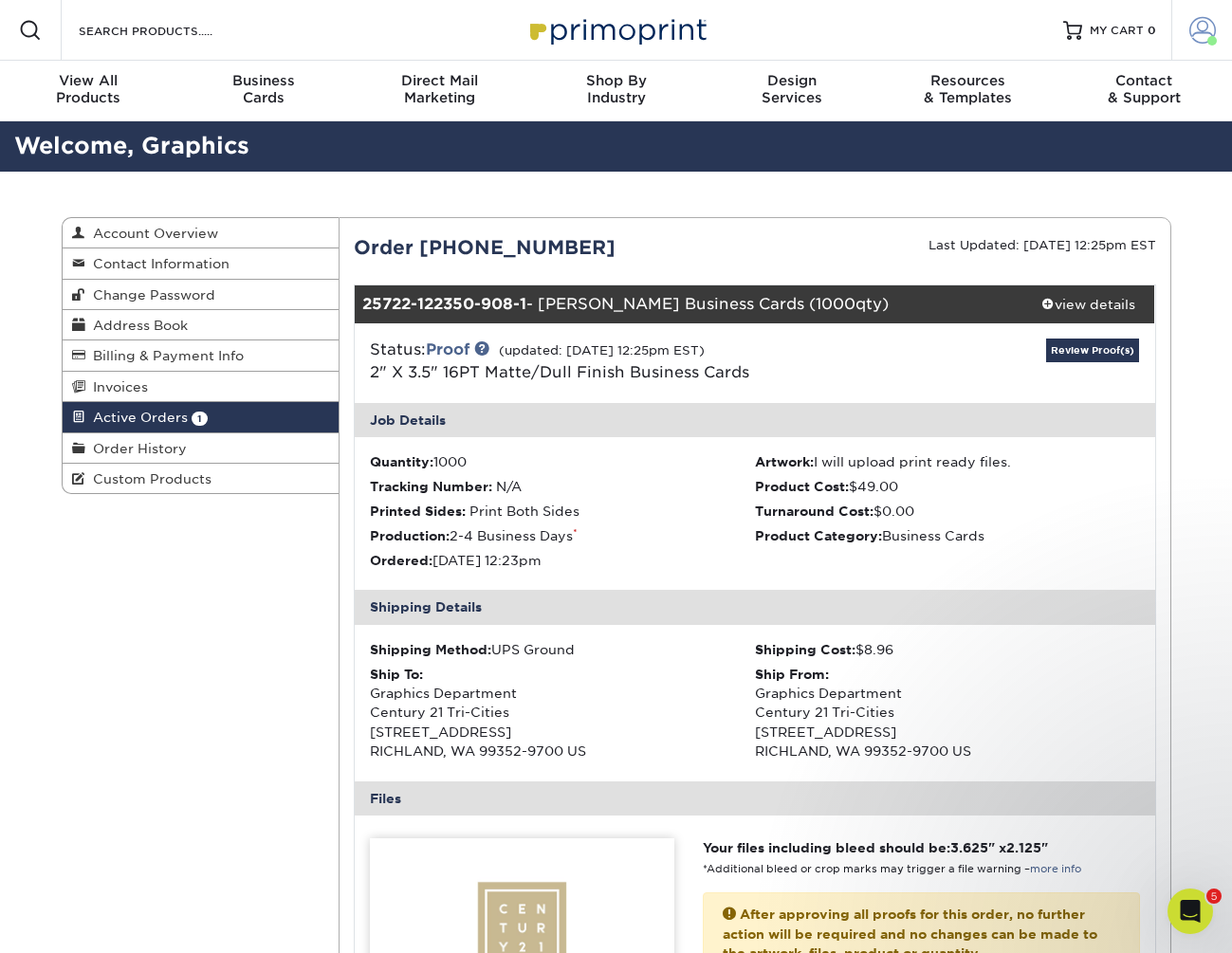 click at bounding box center [1203, 30] 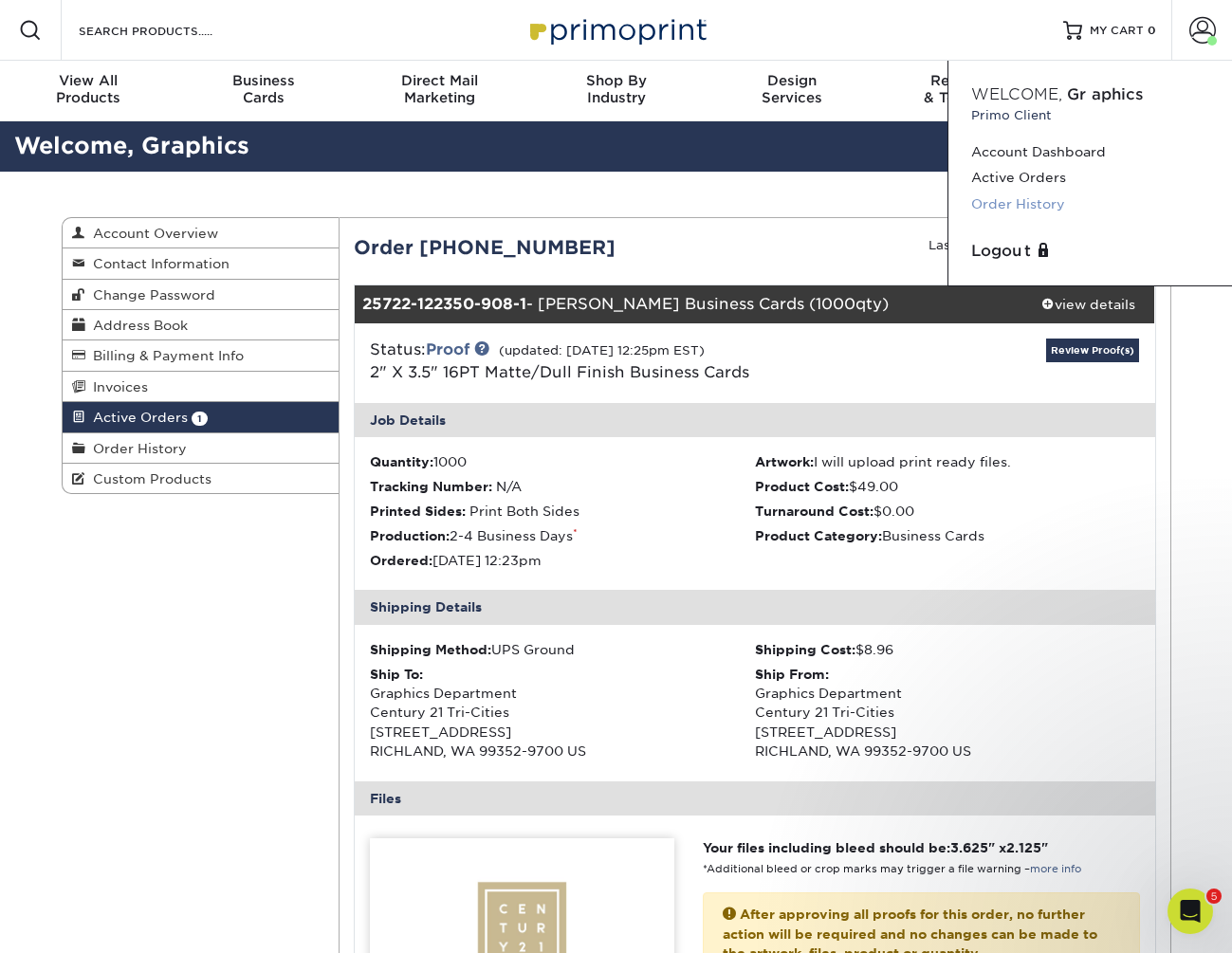 click on "Order History" at bounding box center (1090, 204) 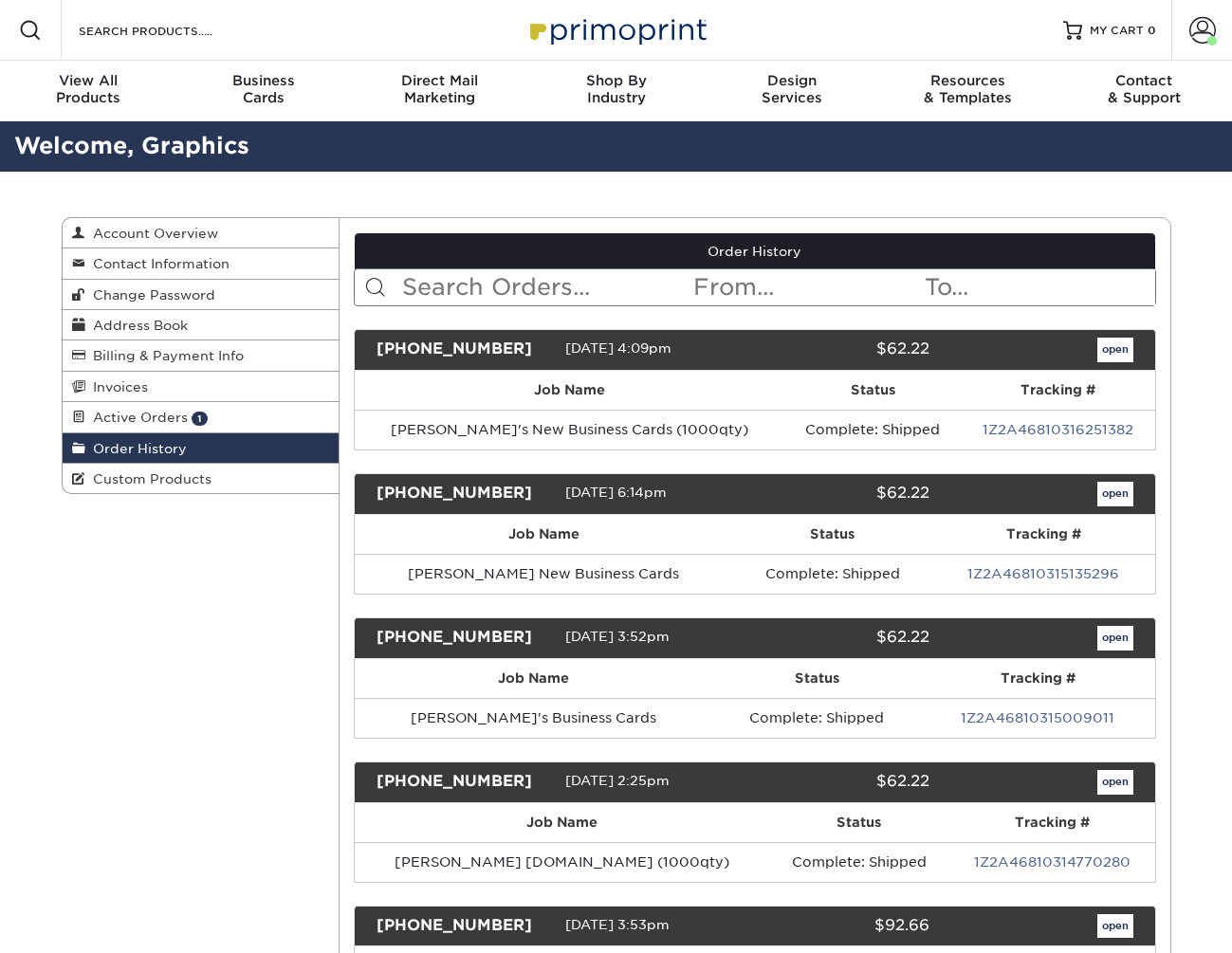 scroll, scrollTop: 0, scrollLeft: 0, axis: both 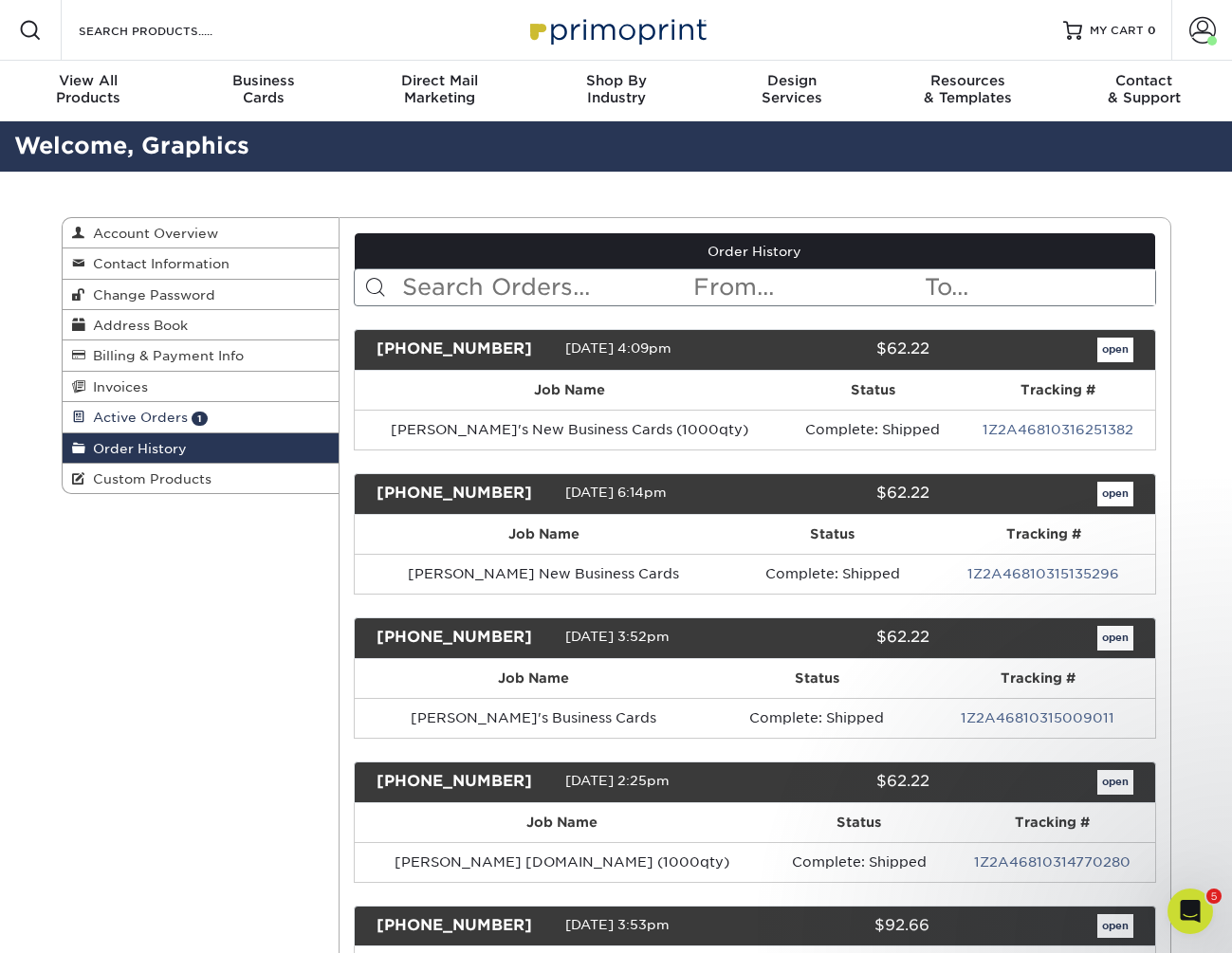click on "Active Orders" at bounding box center [137, 417] 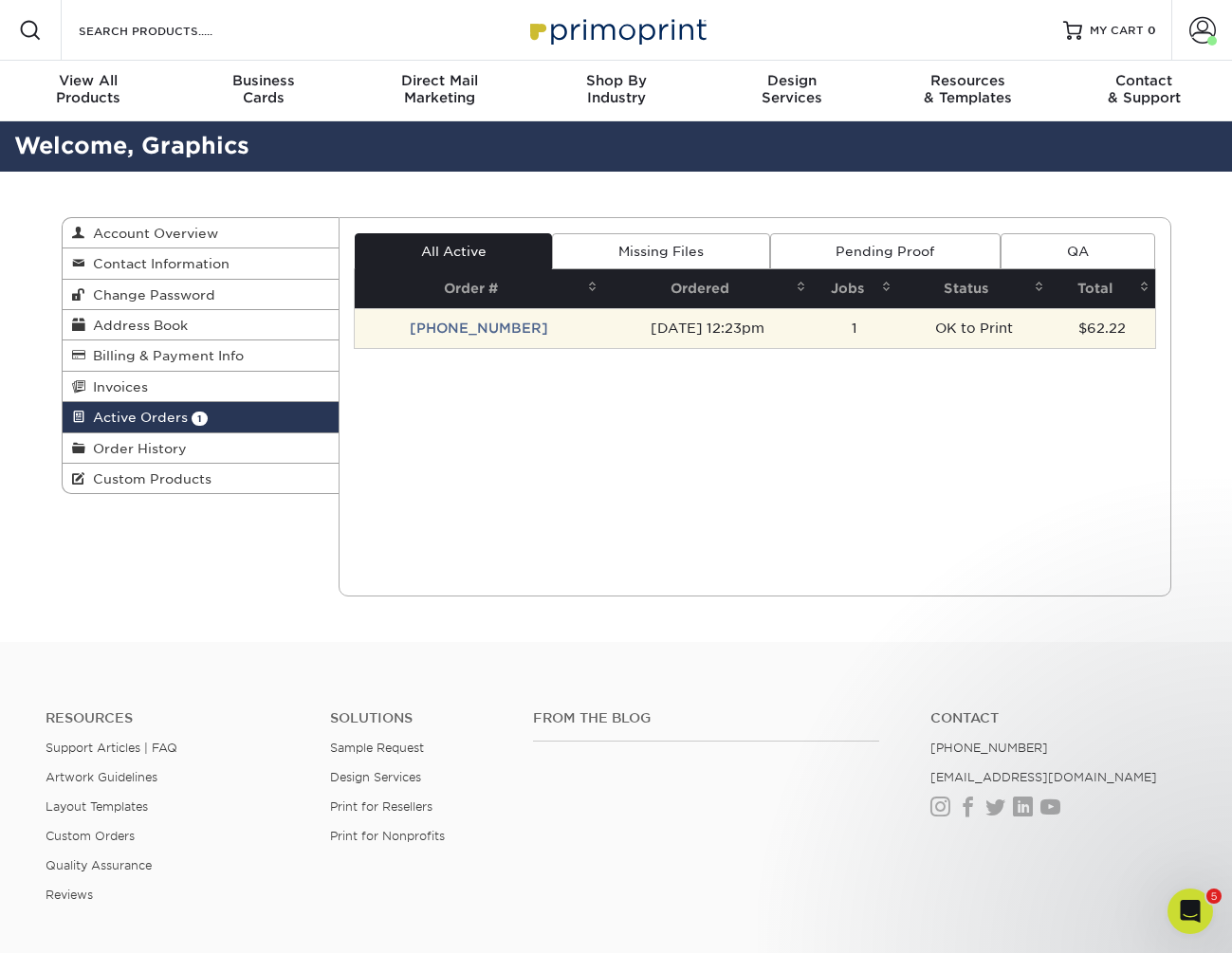 click on "[PHONE_NUMBER]" at bounding box center (479, 328) 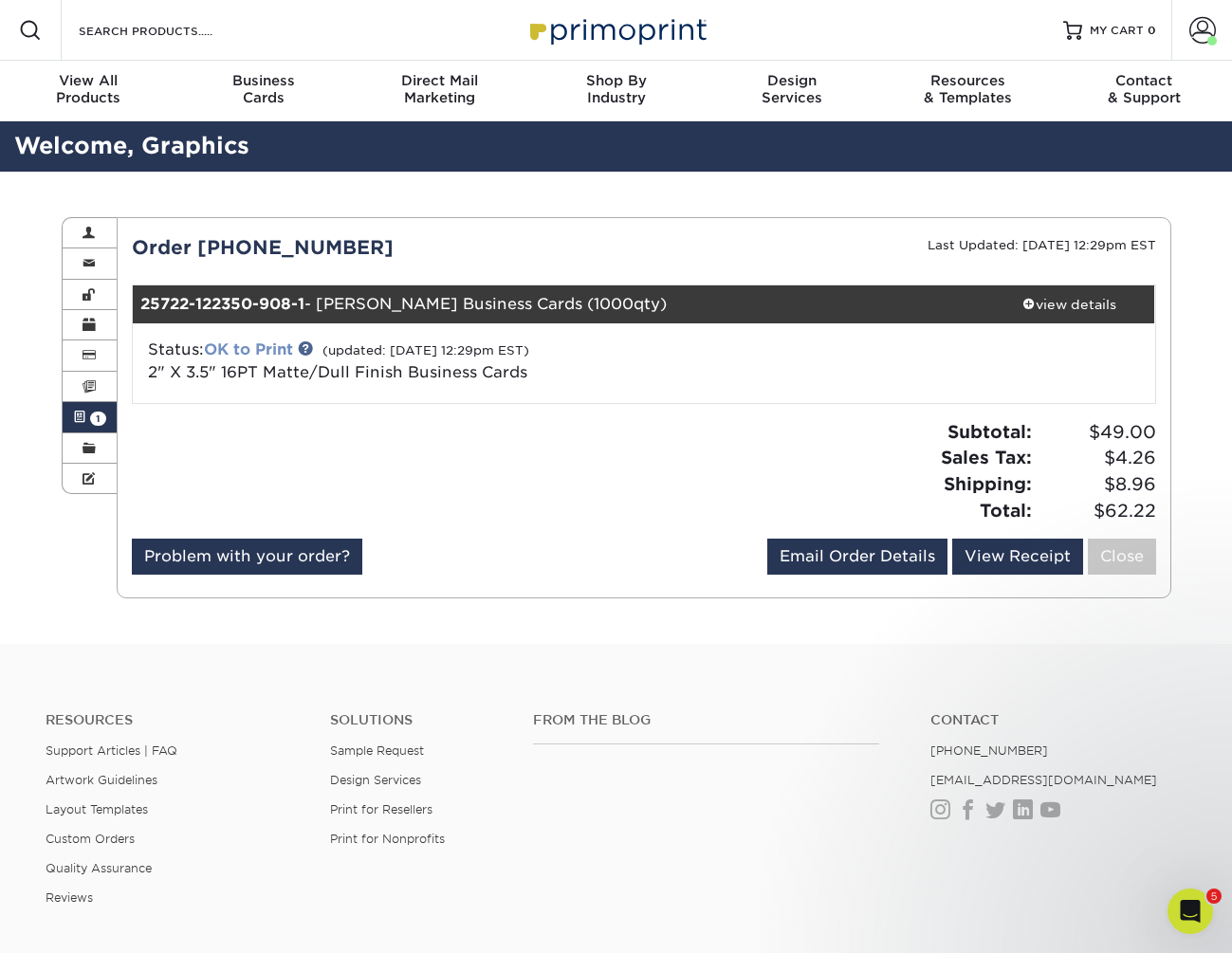 click on "OK to Print" at bounding box center [248, 349] 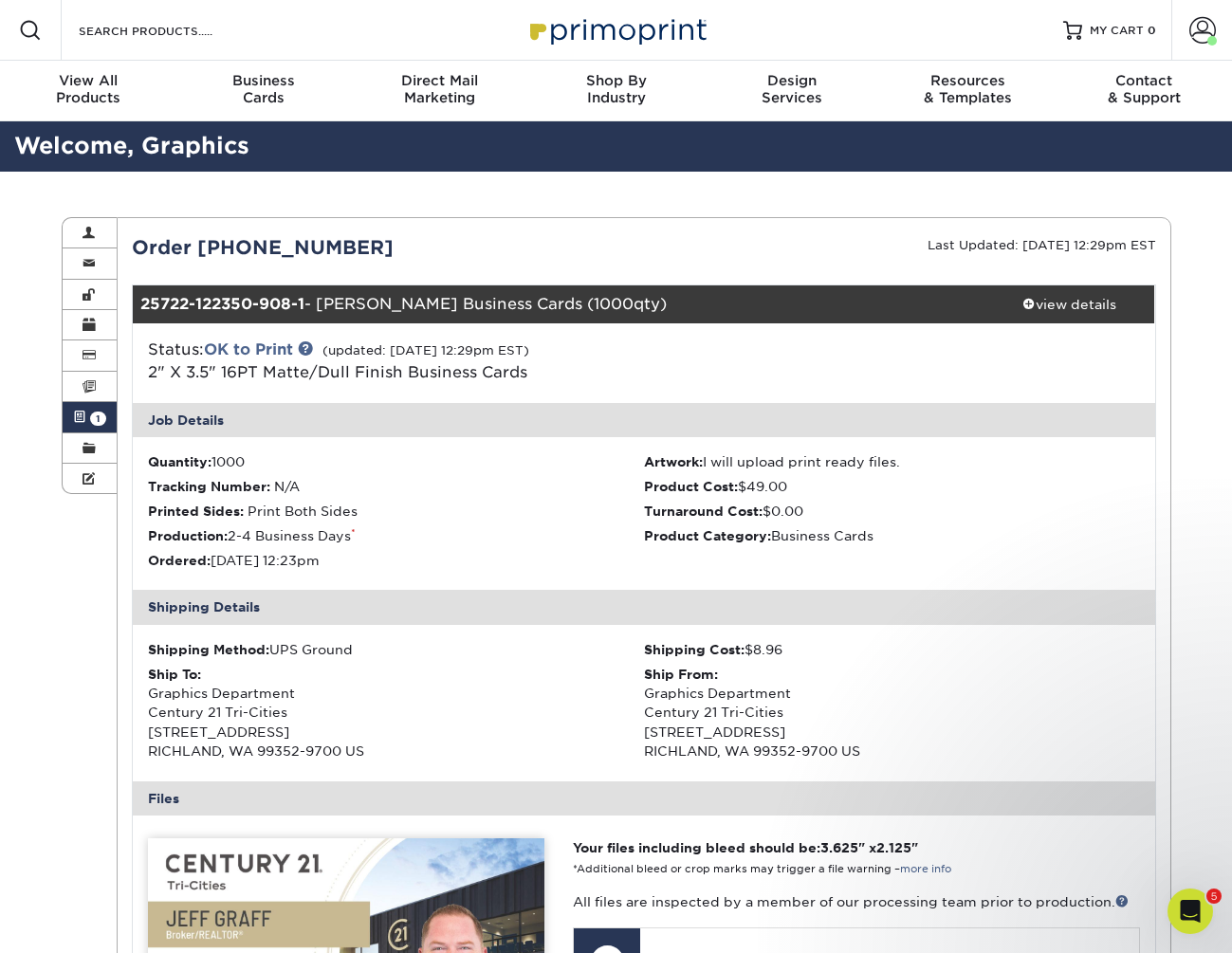 scroll, scrollTop: 9, scrollLeft: 0, axis: vertical 